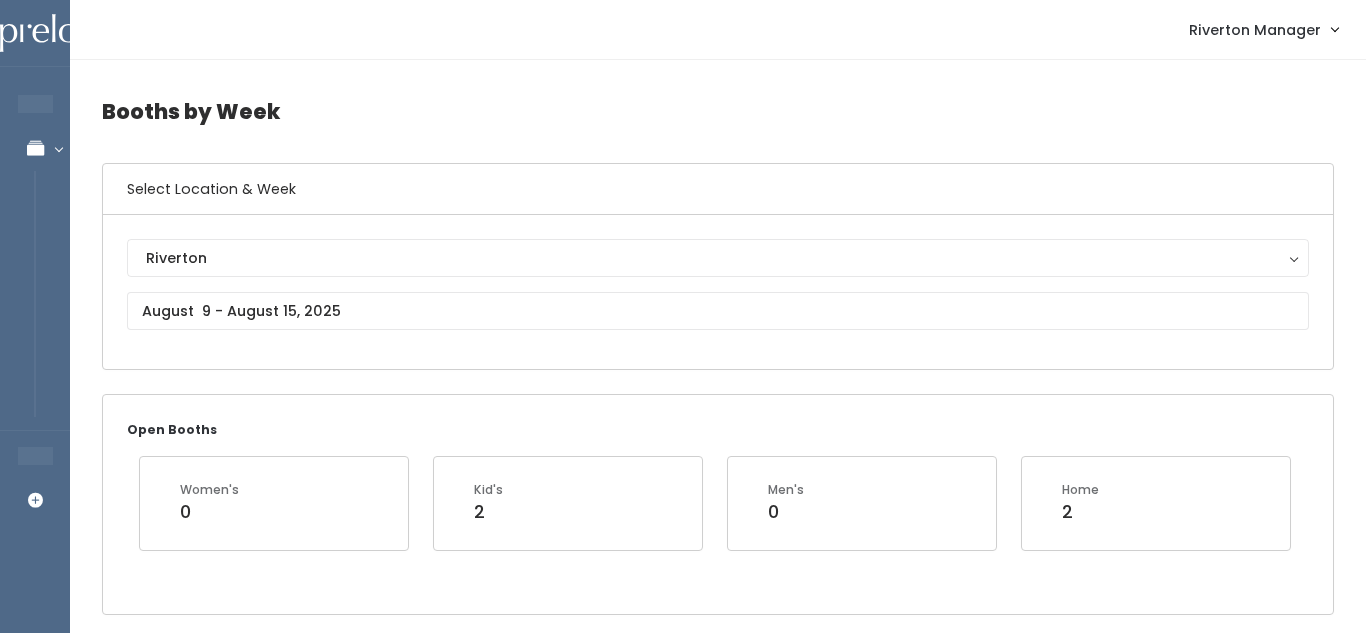 scroll, scrollTop: 1911, scrollLeft: 0, axis: vertical 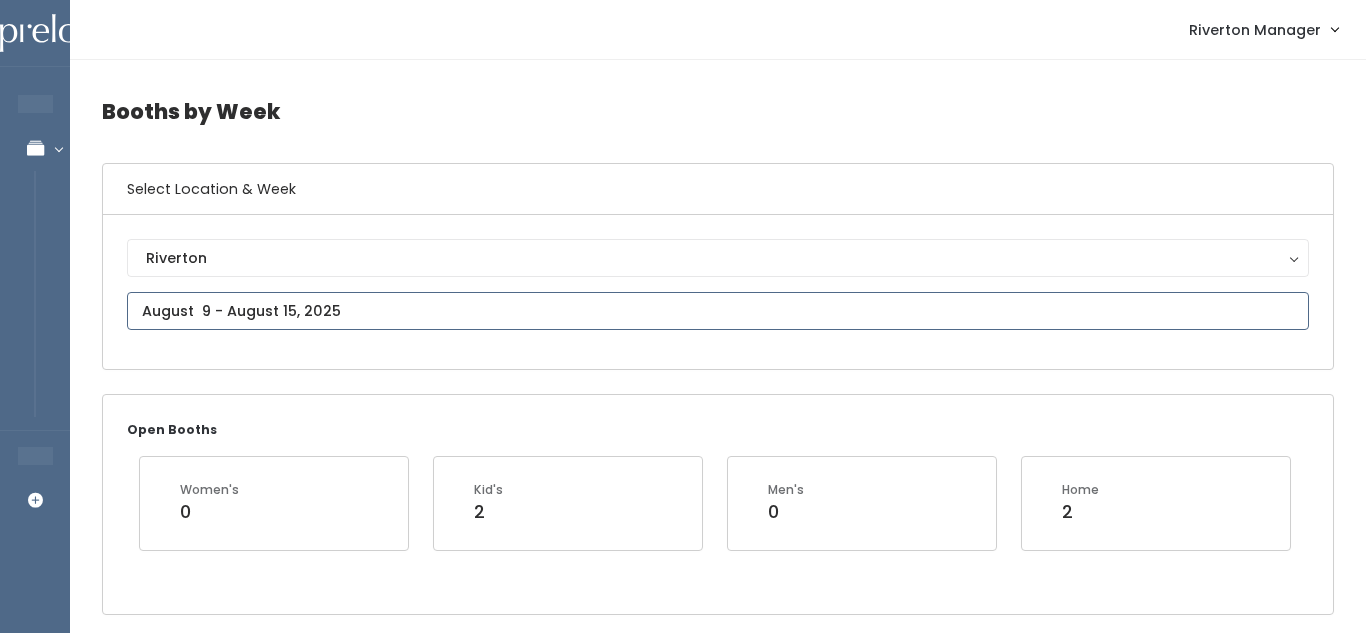 click on "EMPLOYEES
Manage Bookings
Booths by Week
All Bookings
Bookings with Booths
Booth Discounts
Seller Check-in
STORE MANAGER
Add Booking
Riverton Manager
Admin Home" at bounding box center (683, 2057) 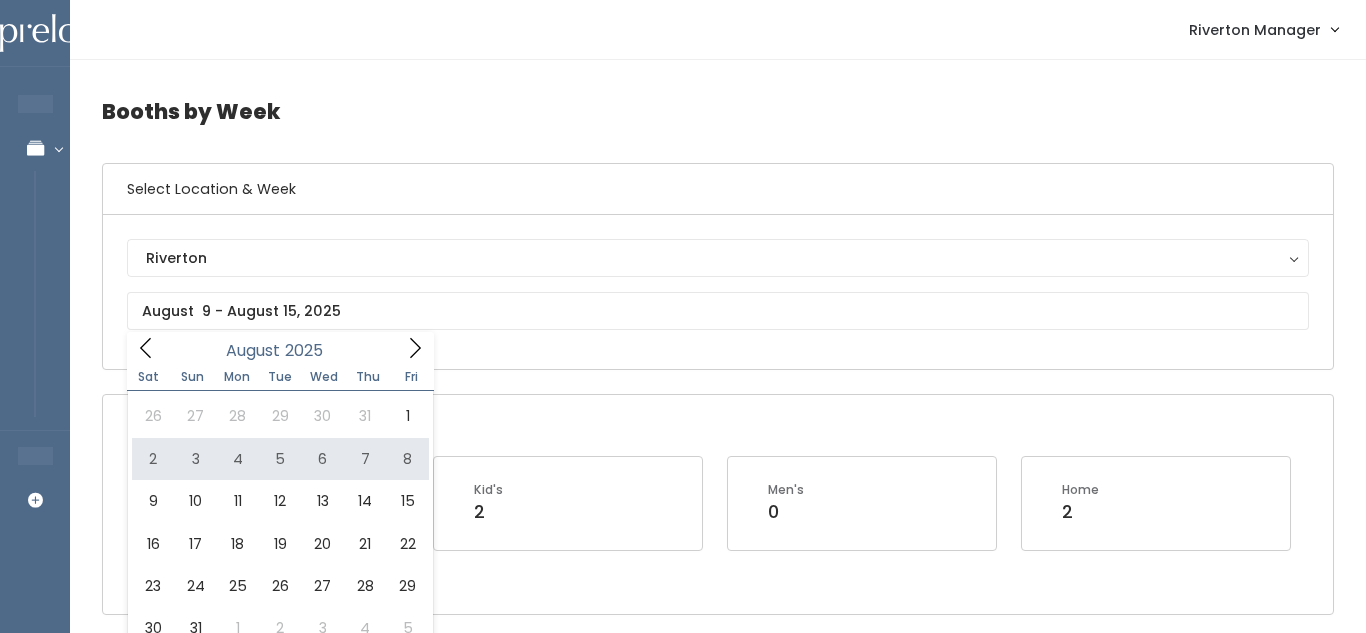 click on "Open Booths
Women's
0
Kid's
2
Men's
0
Home
2" at bounding box center [718, 504] 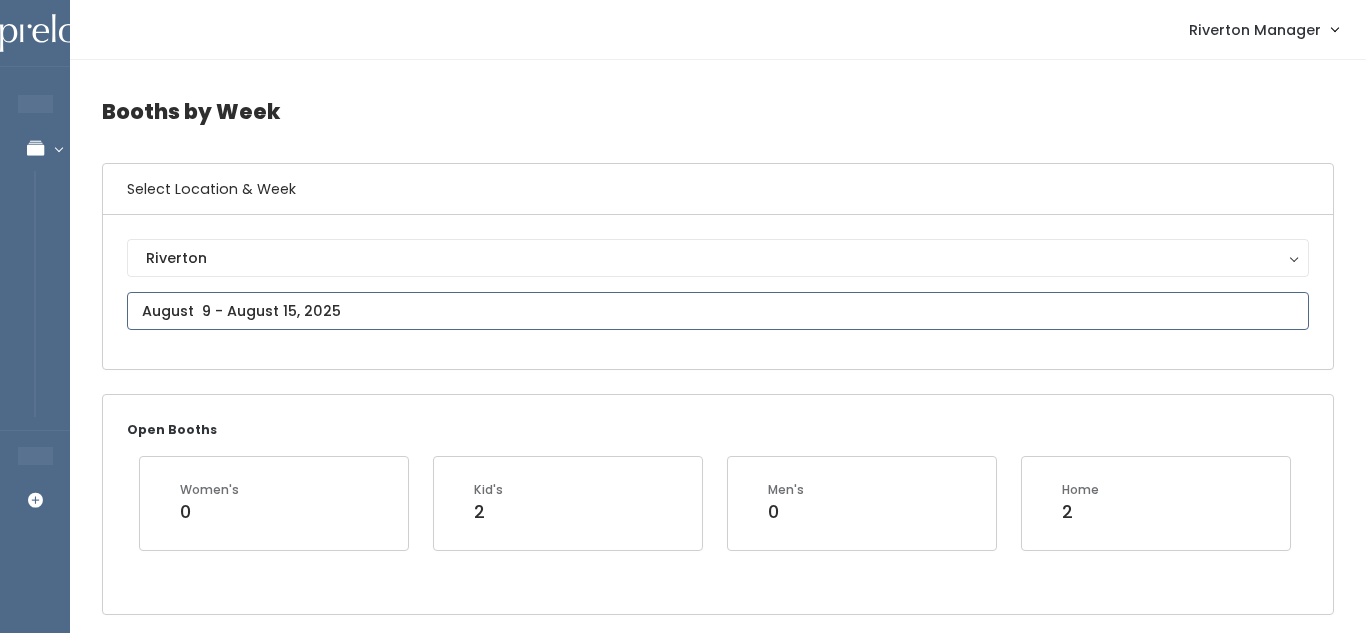 click on "EMPLOYEES
Manage Bookings
Booths by Week
All Bookings
Bookings with Booths
Booth Discounts
Seller Check-in
STORE MANAGER
Add Booking
Riverton Manager
Admin Home" at bounding box center (683, 2057) 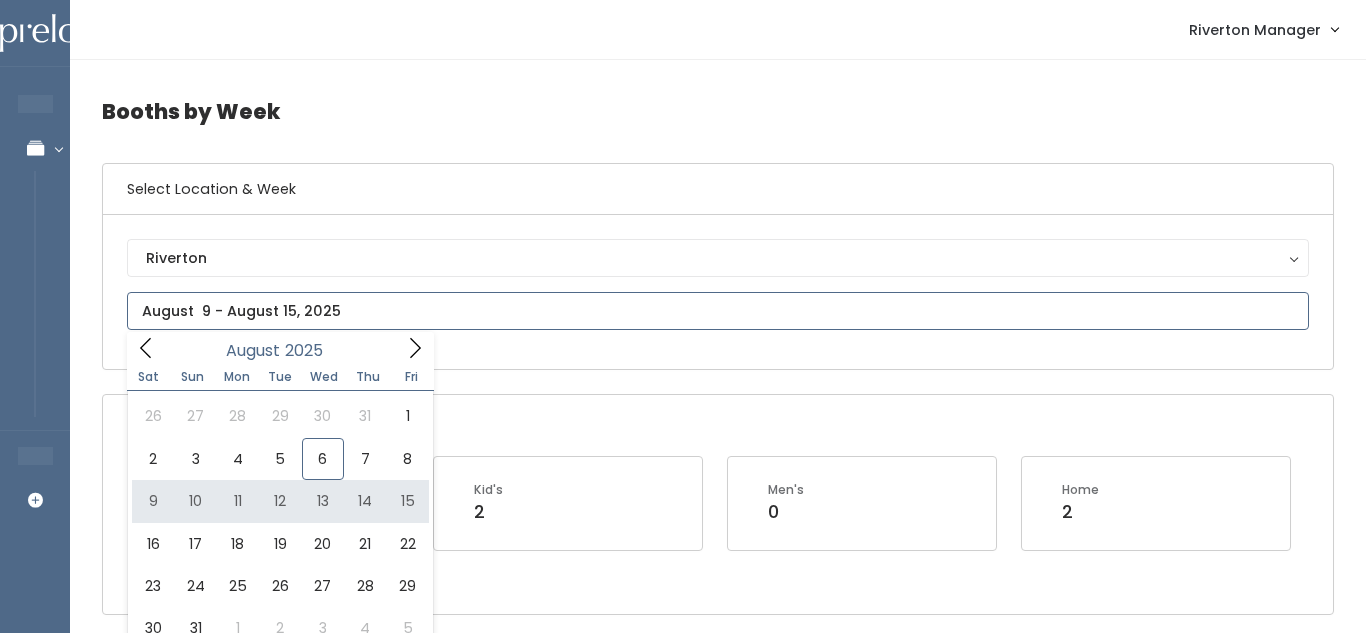 type on "August 9 to August 15" 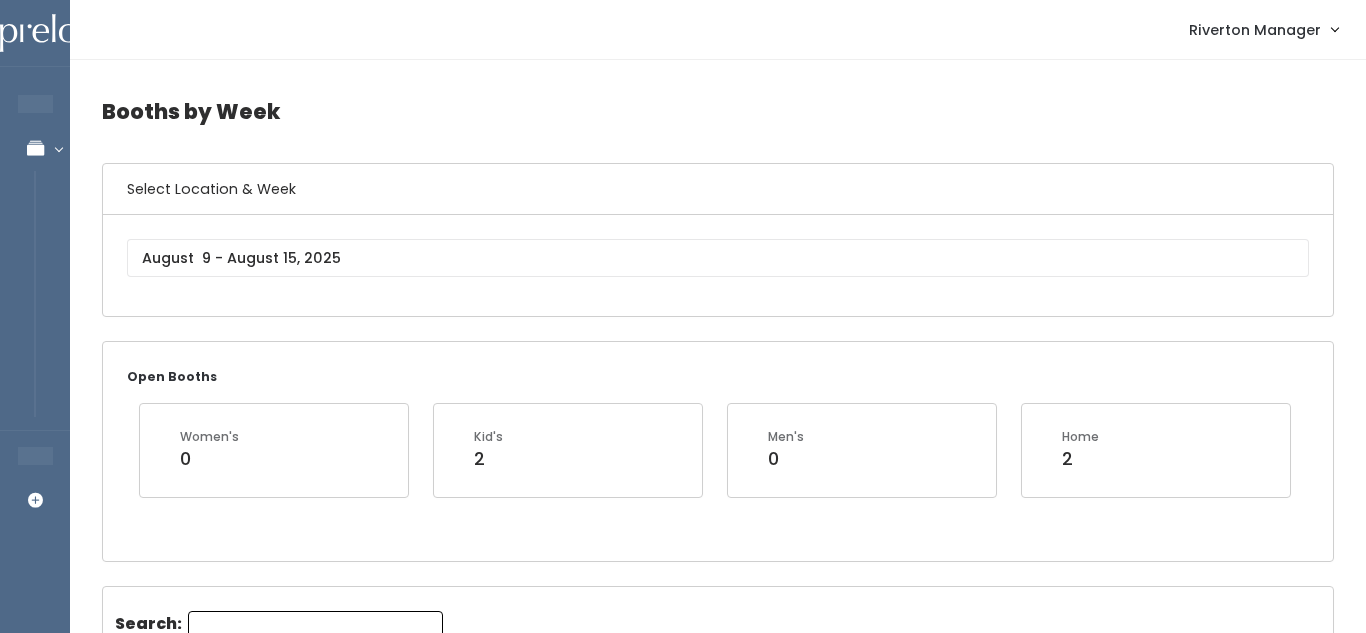 scroll, scrollTop: 0, scrollLeft: 0, axis: both 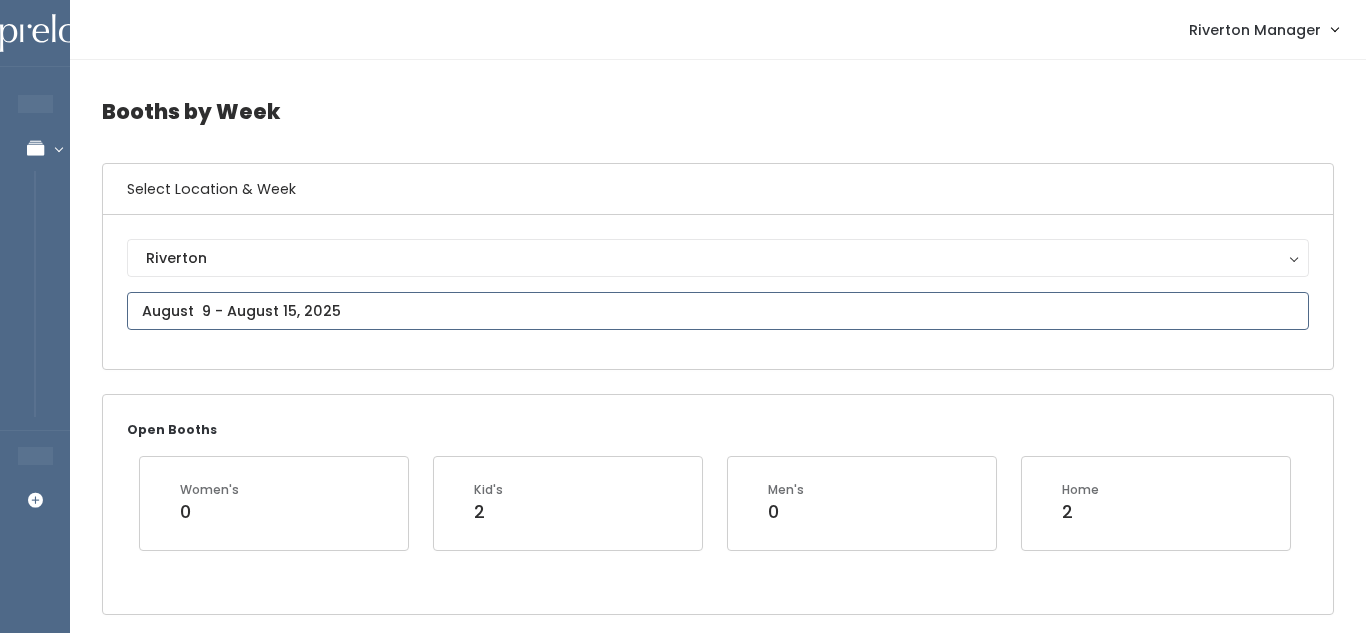 click at bounding box center (718, 311) 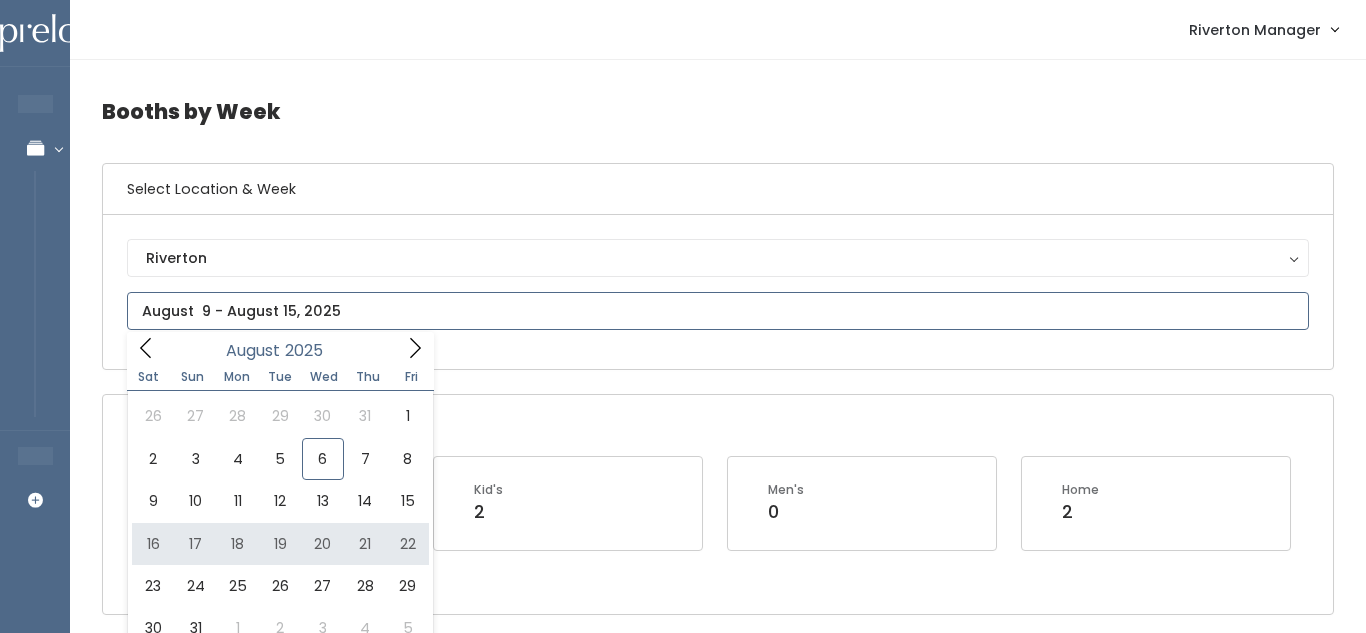 type on "August 16 to August 22" 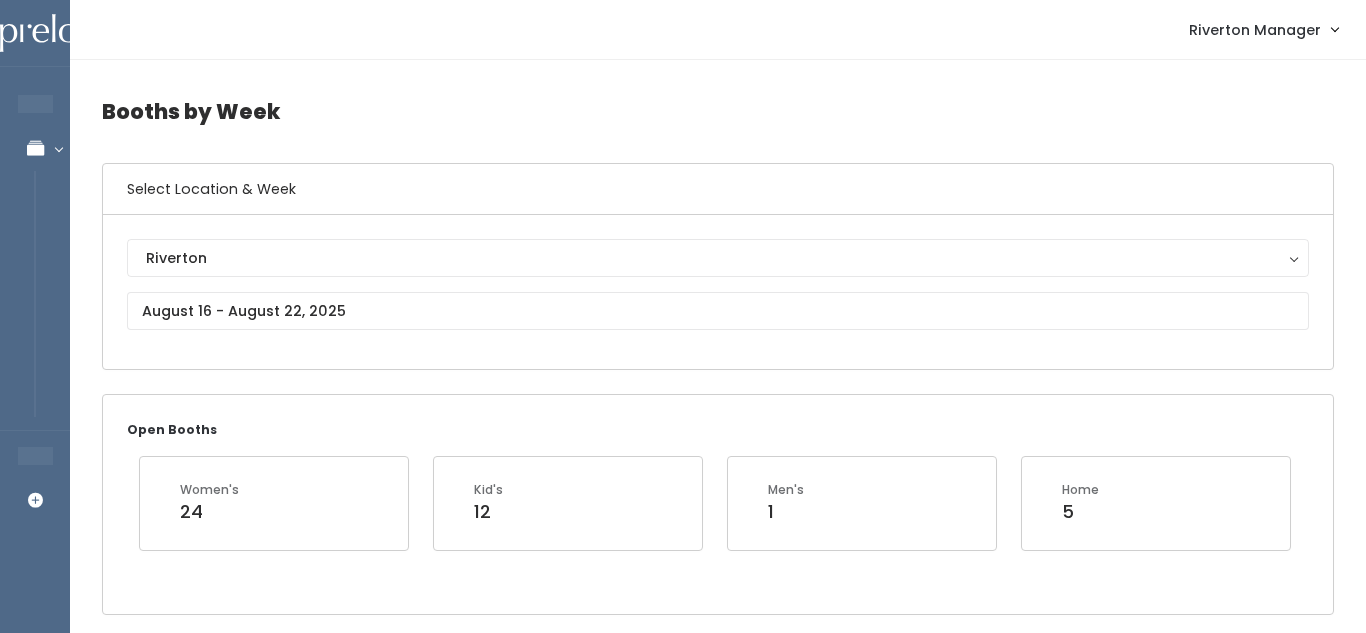 scroll, scrollTop: 805, scrollLeft: 0, axis: vertical 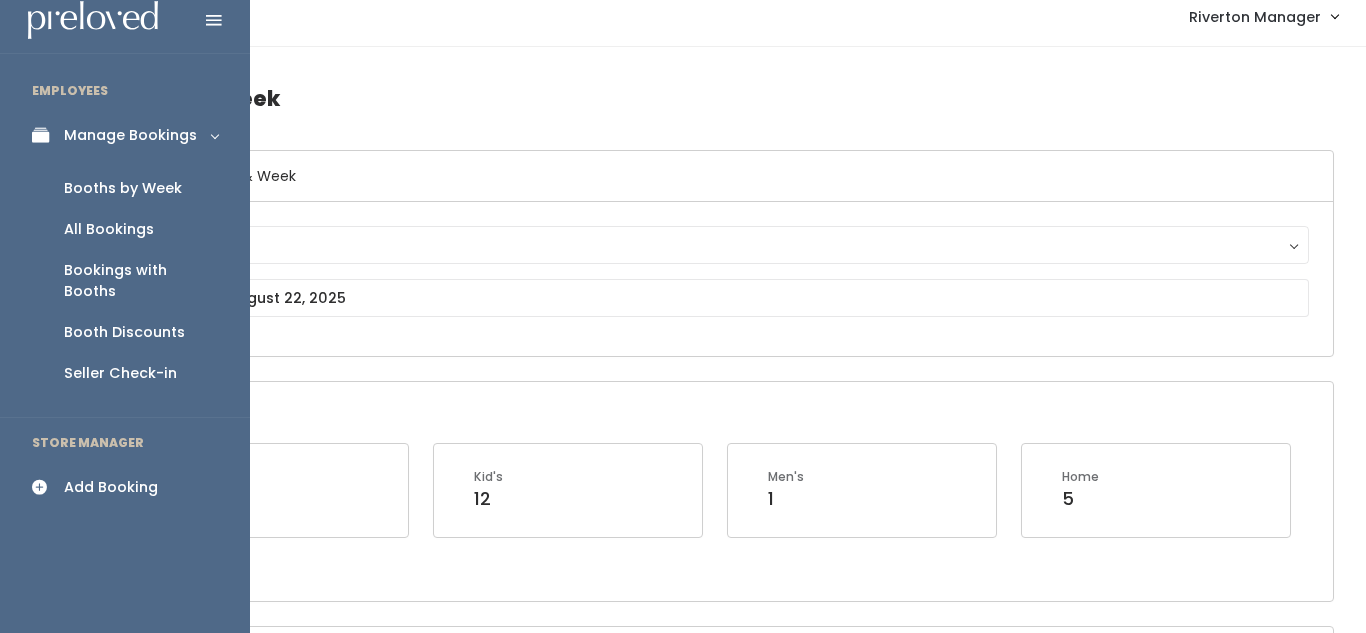 click on "Add Booking" at bounding box center [111, 487] 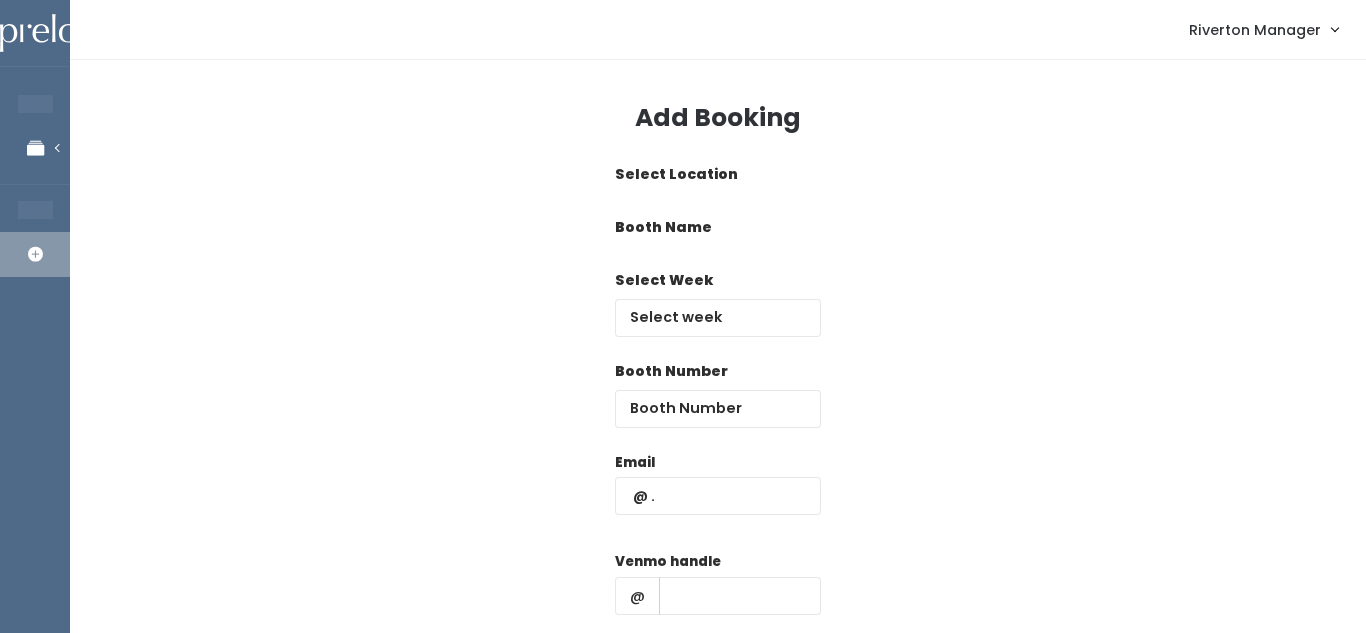 scroll, scrollTop: 0, scrollLeft: 0, axis: both 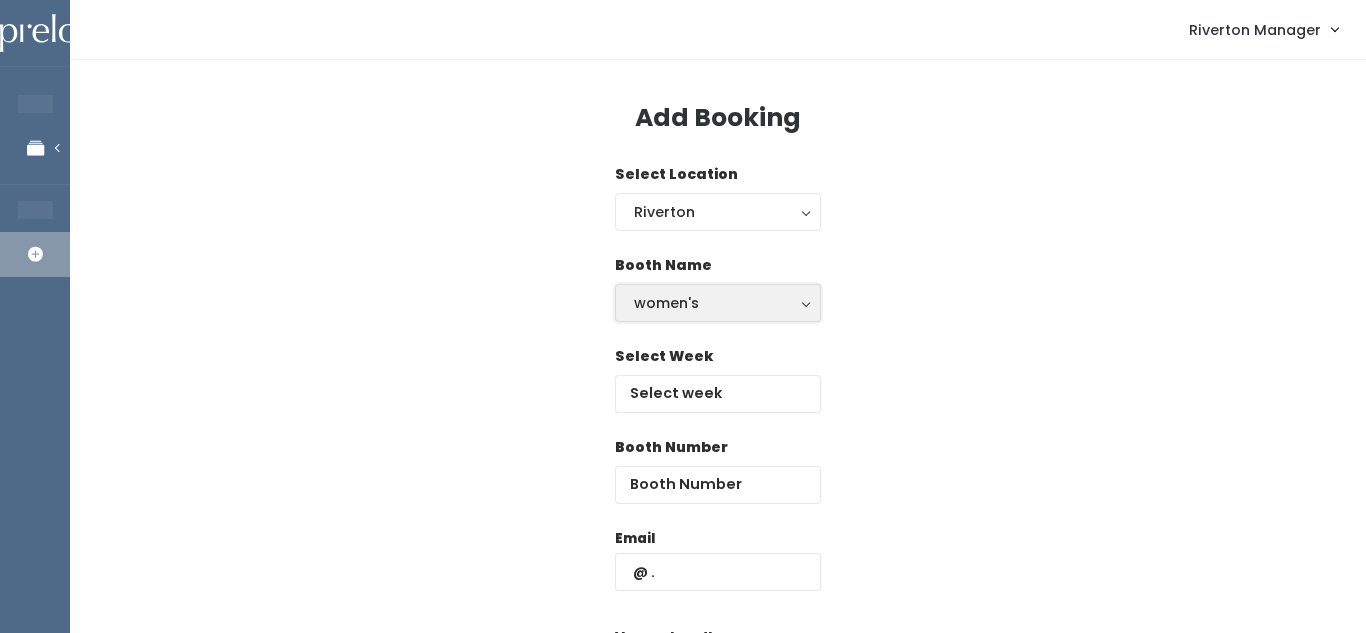 click on "women's" at bounding box center [718, 303] 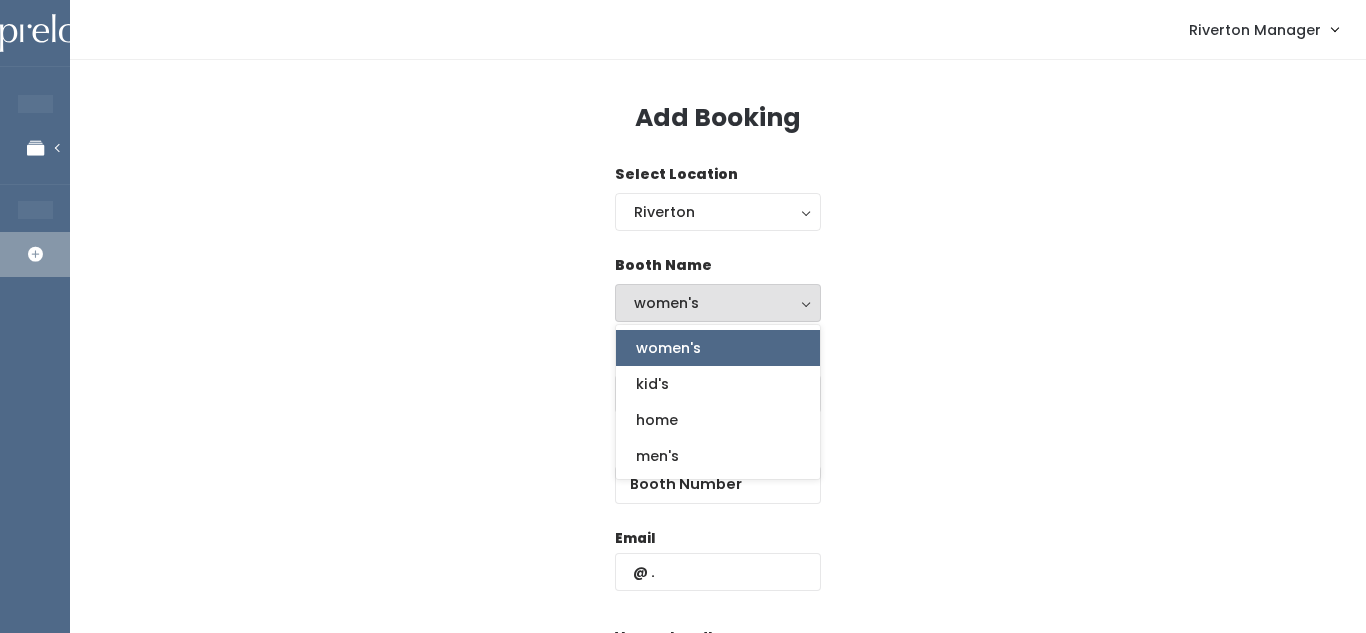 click on "Booth Name
women's
kid's
home
men's
women's    women's  kid's  home  men's" at bounding box center [718, 300] 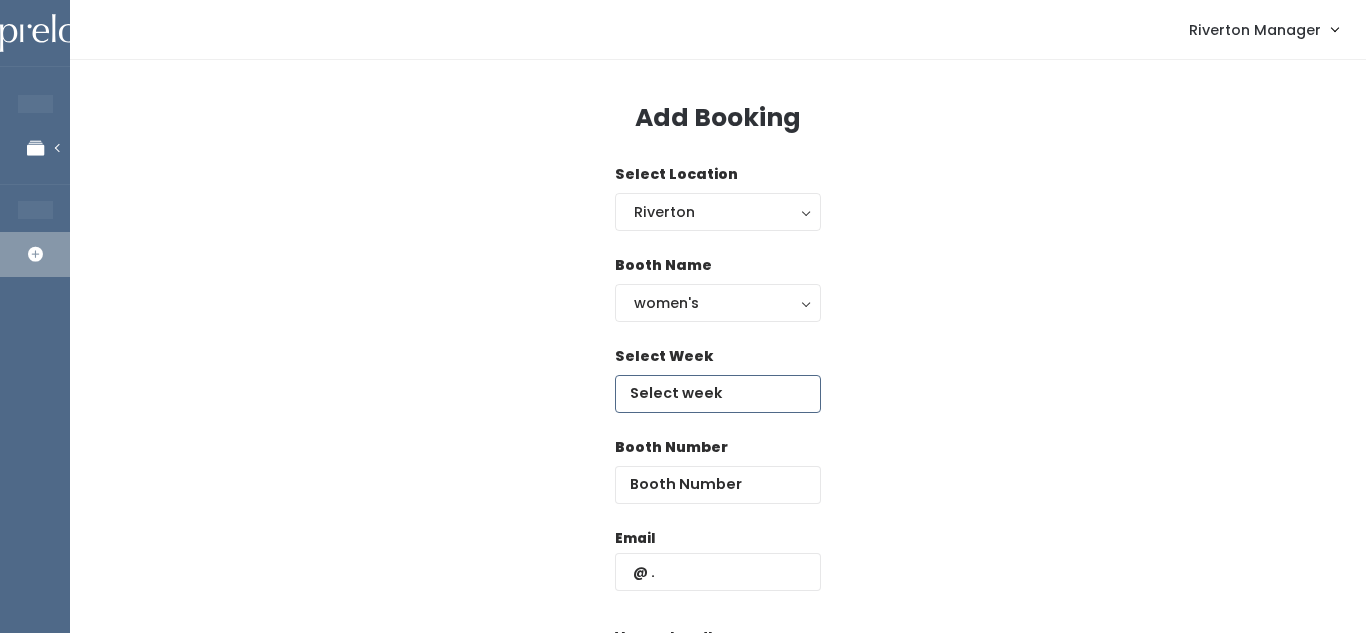 click at bounding box center [718, 394] 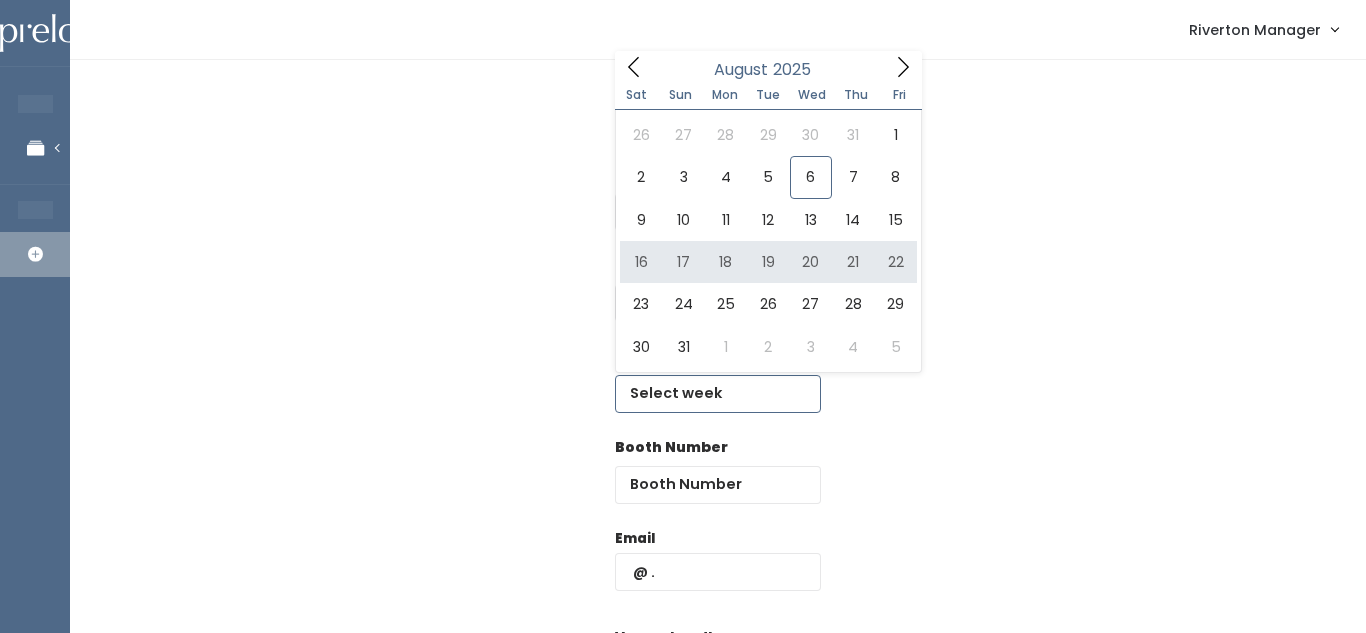 type on "August 16 to August 22" 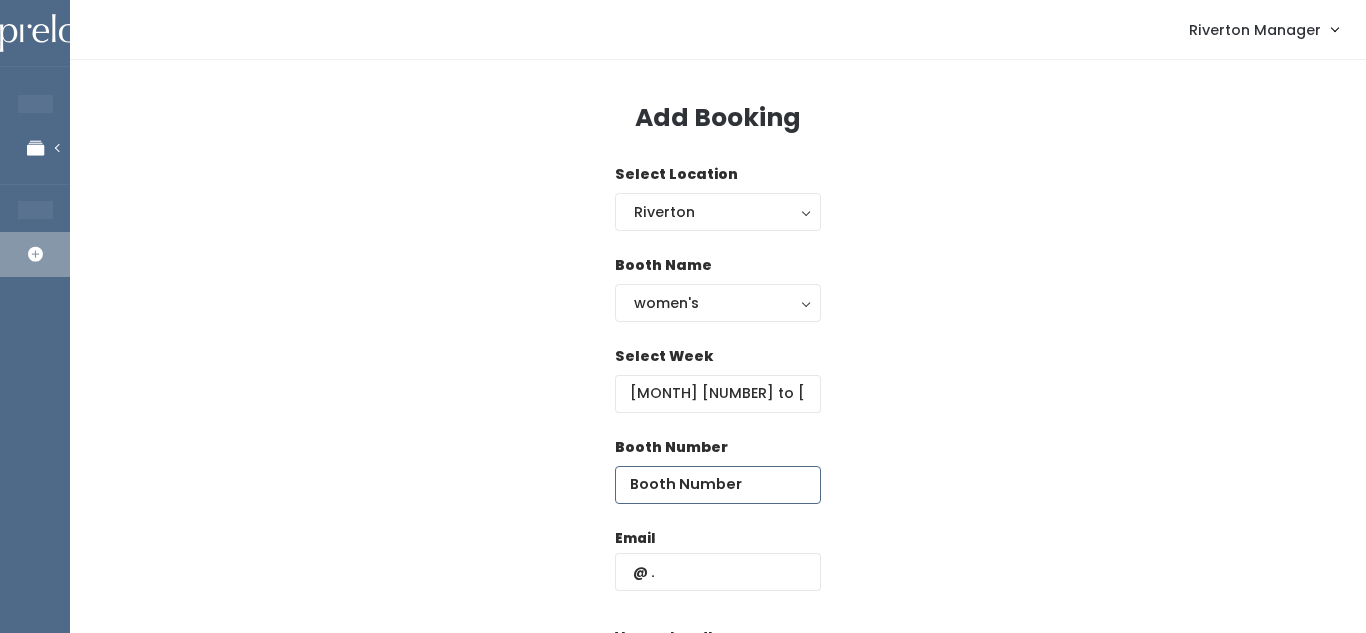 click at bounding box center (718, 485) 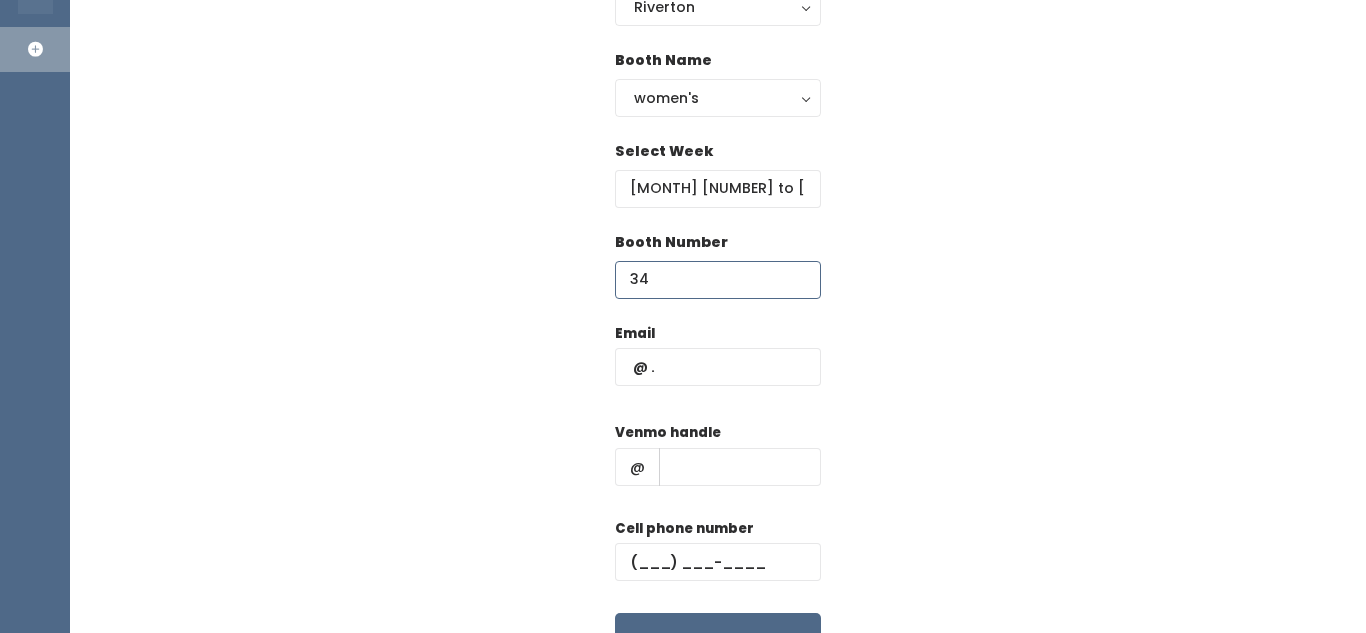 scroll, scrollTop: 246, scrollLeft: 0, axis: vertical 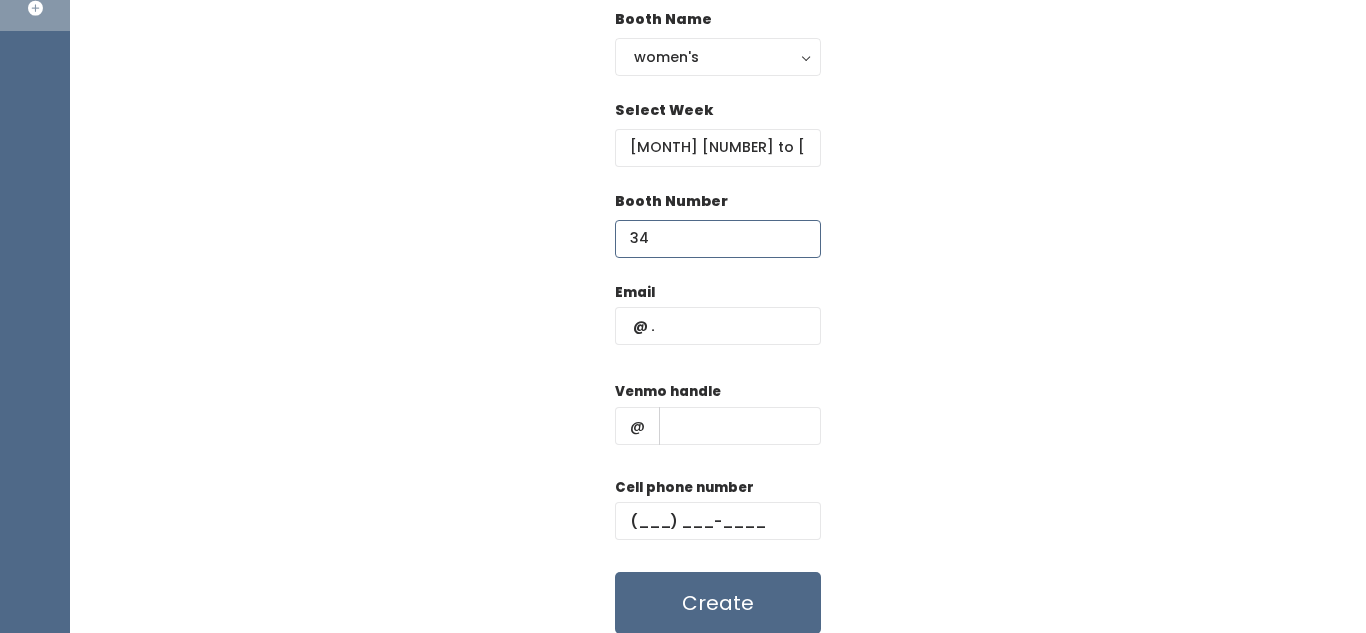 type on "34" 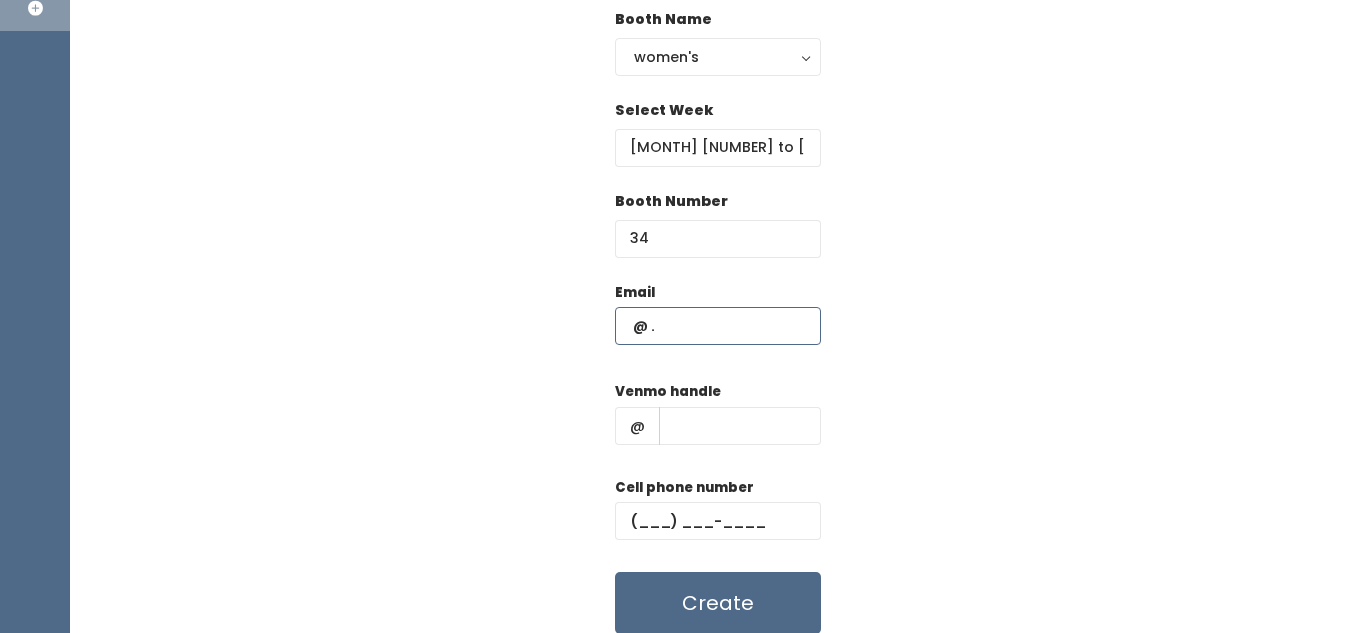click at bounding box center [718, 326] 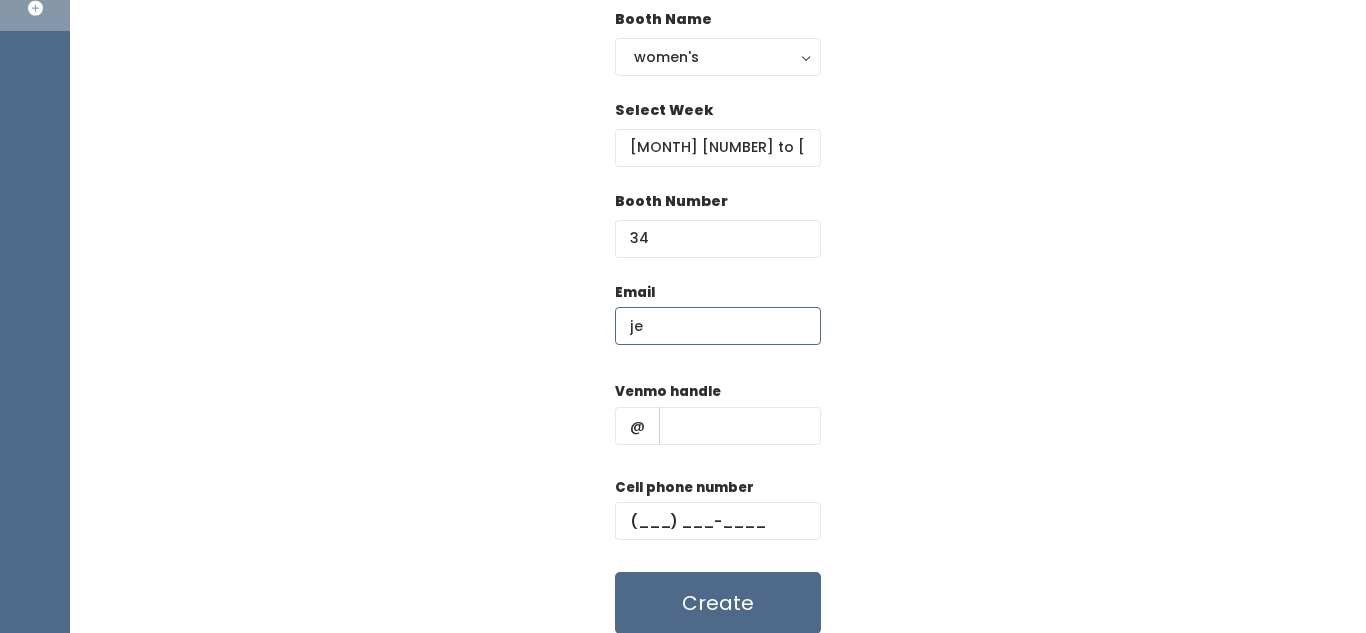 type on "j" 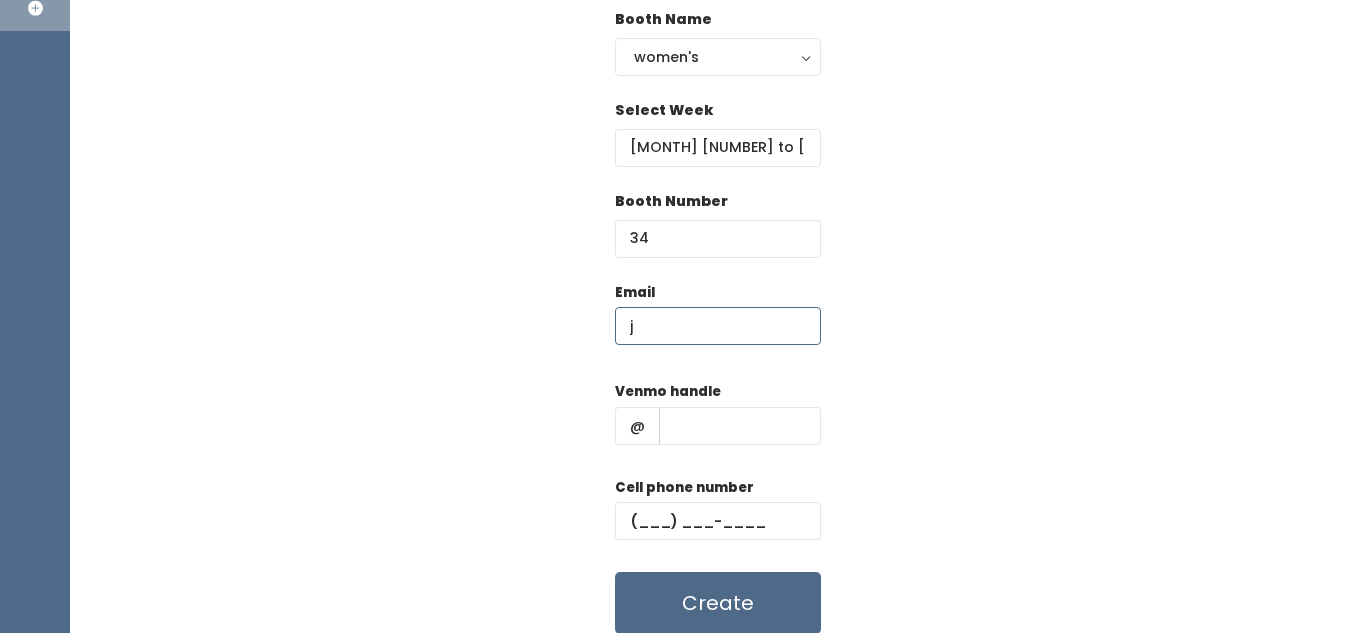 type 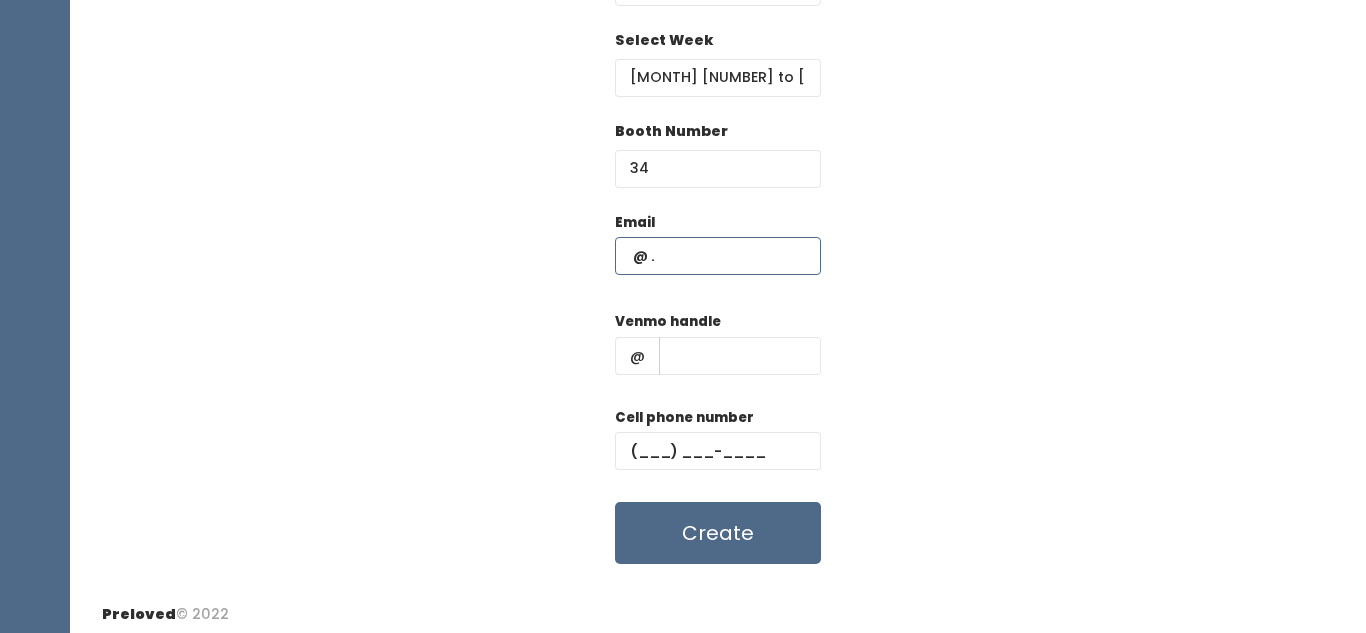 scroll, scrollTop: 324, scrollLeft: 0, axis: vertical 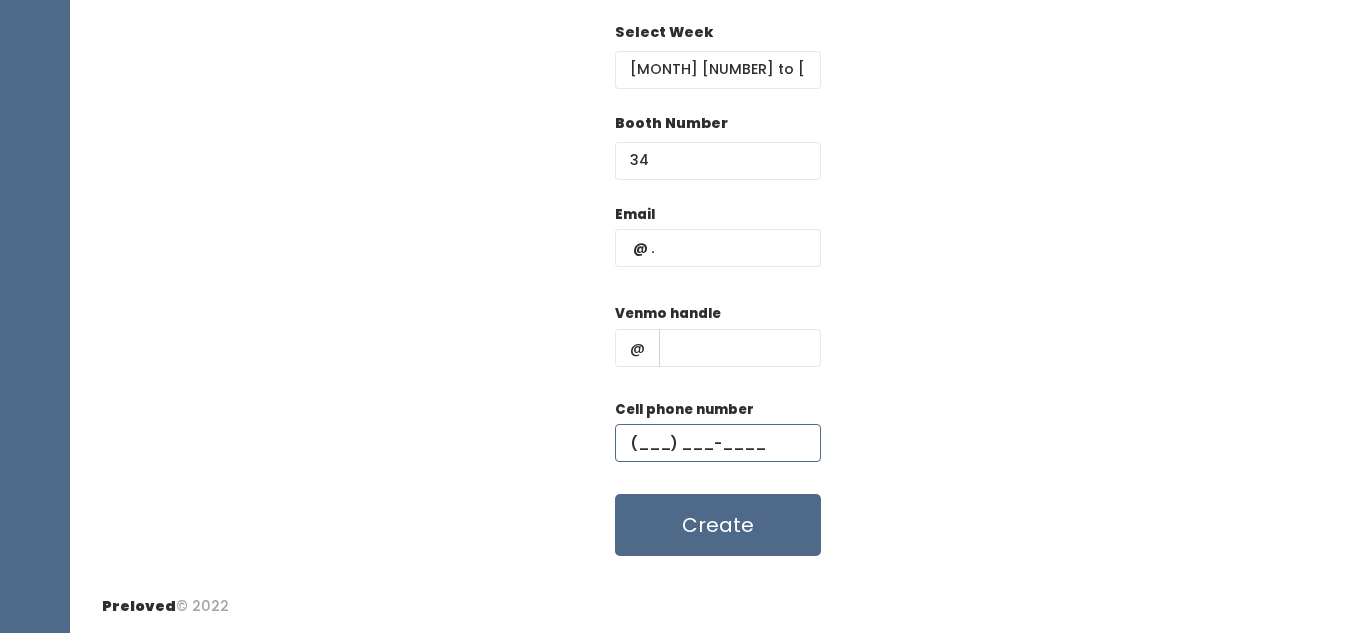 click at bounding box center (718, 443) 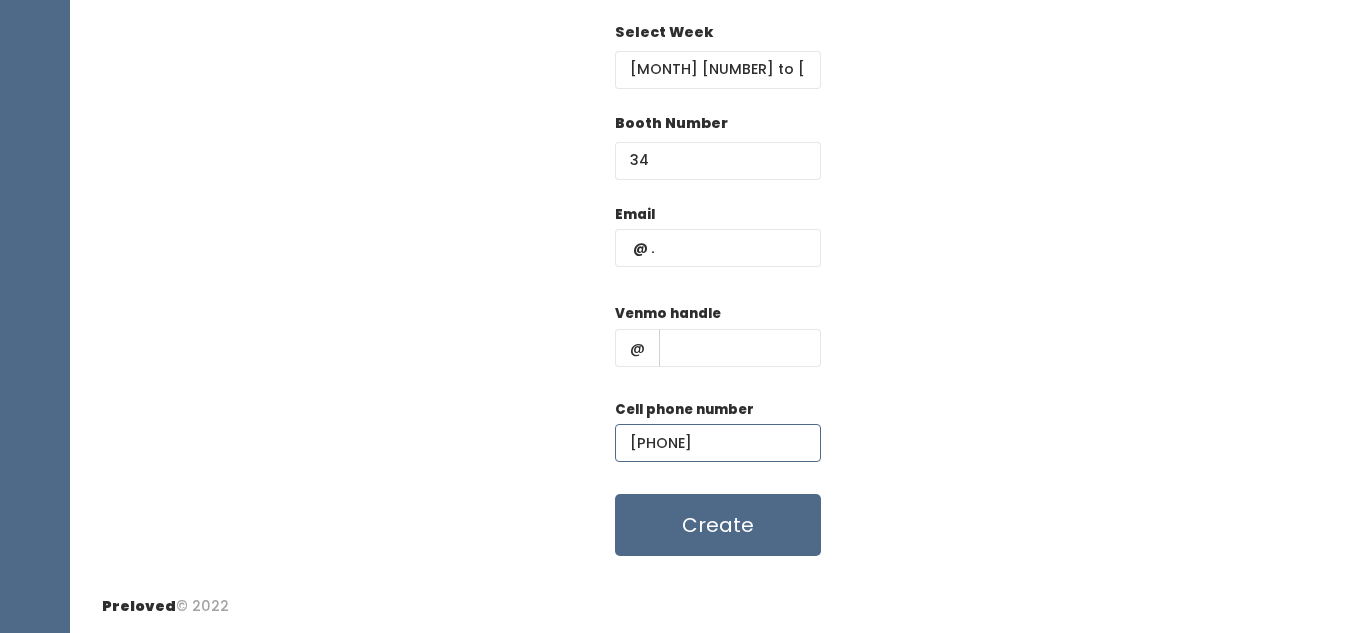 type on "(360) 630-8234" 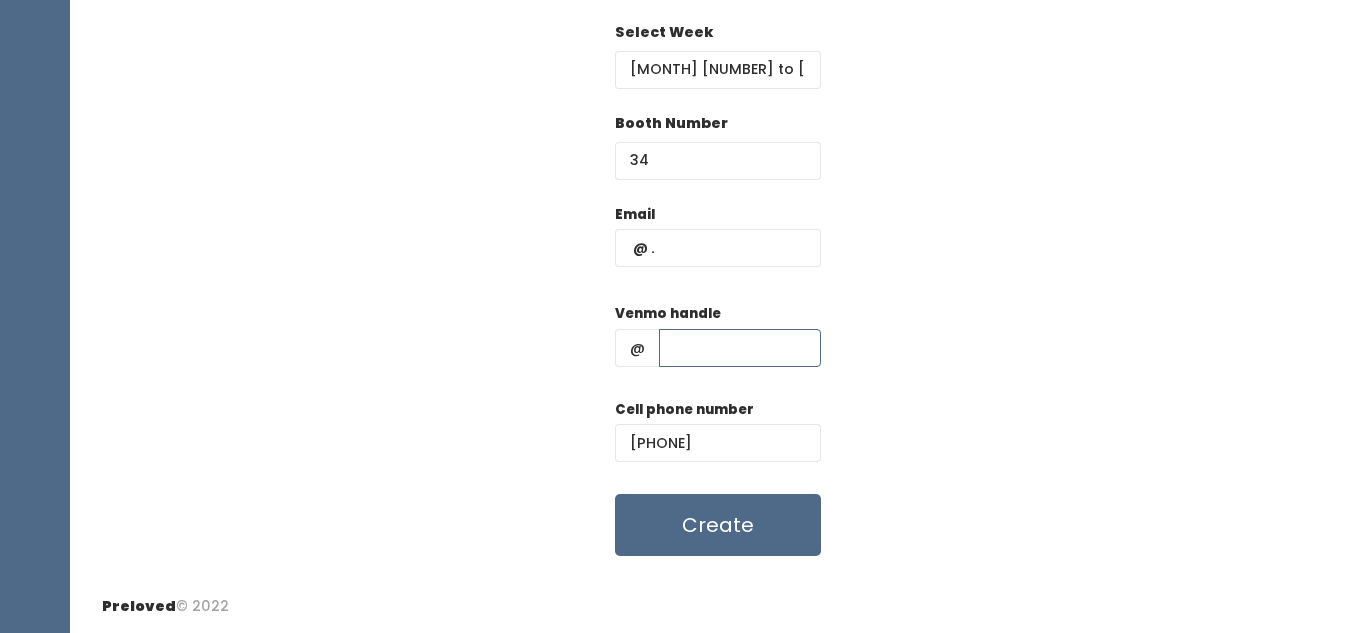 click at bounding box center (740, 348) 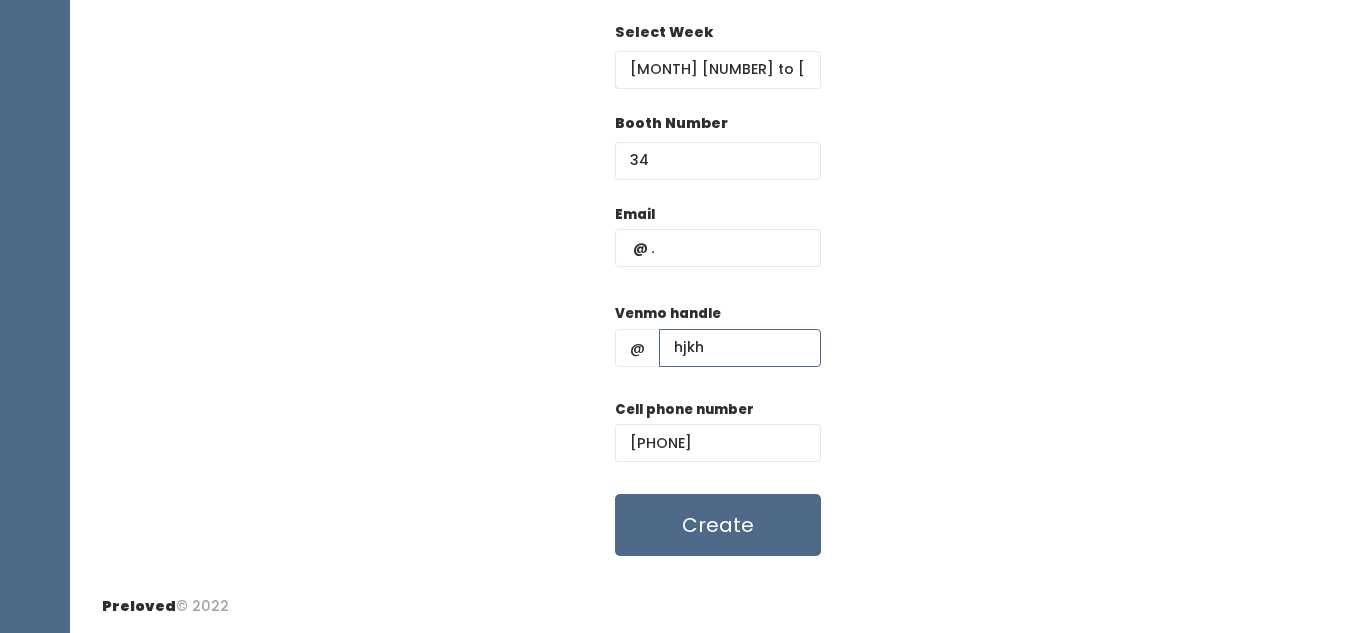 type on "hjkh" 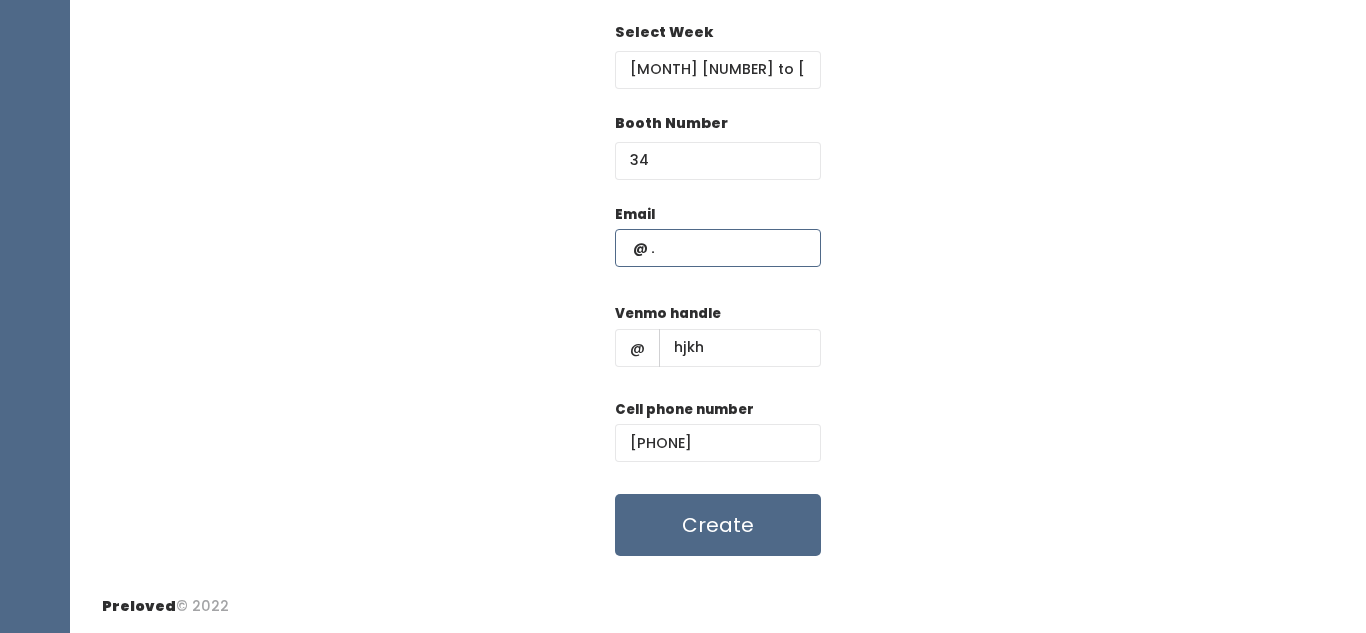 click at bounding box center [718, 248] 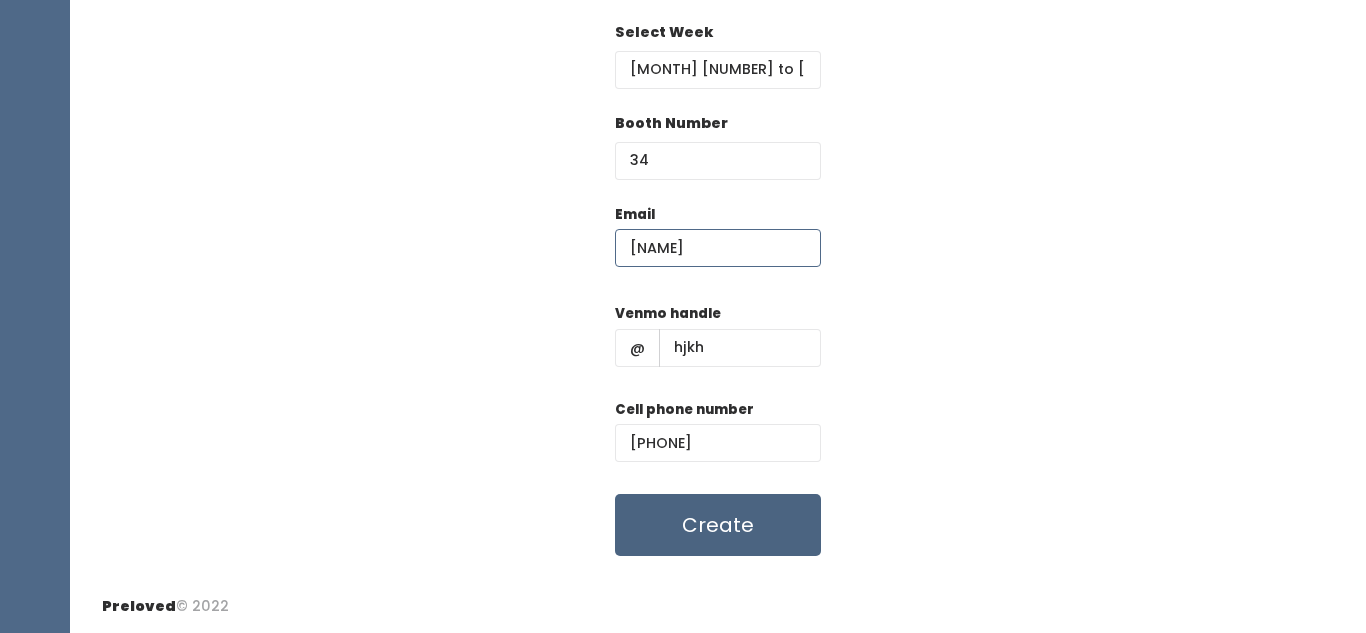type on "hkjhjk" 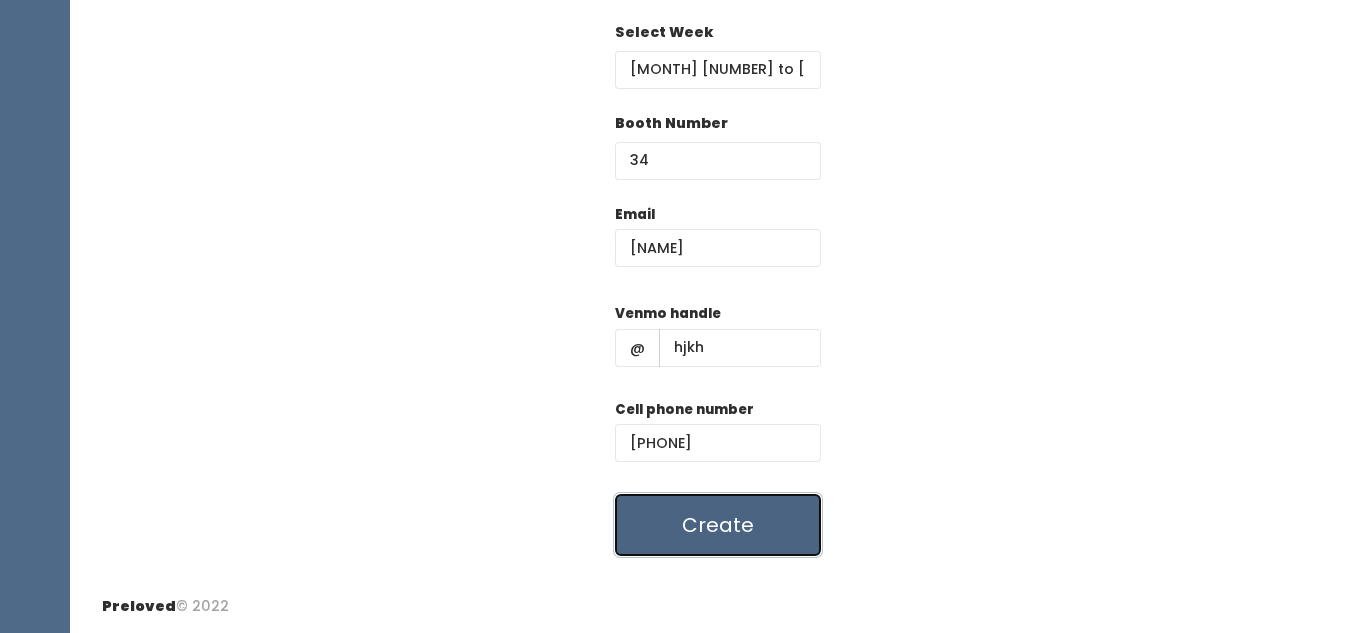 click on "Create" at bounding box center [718, 525] 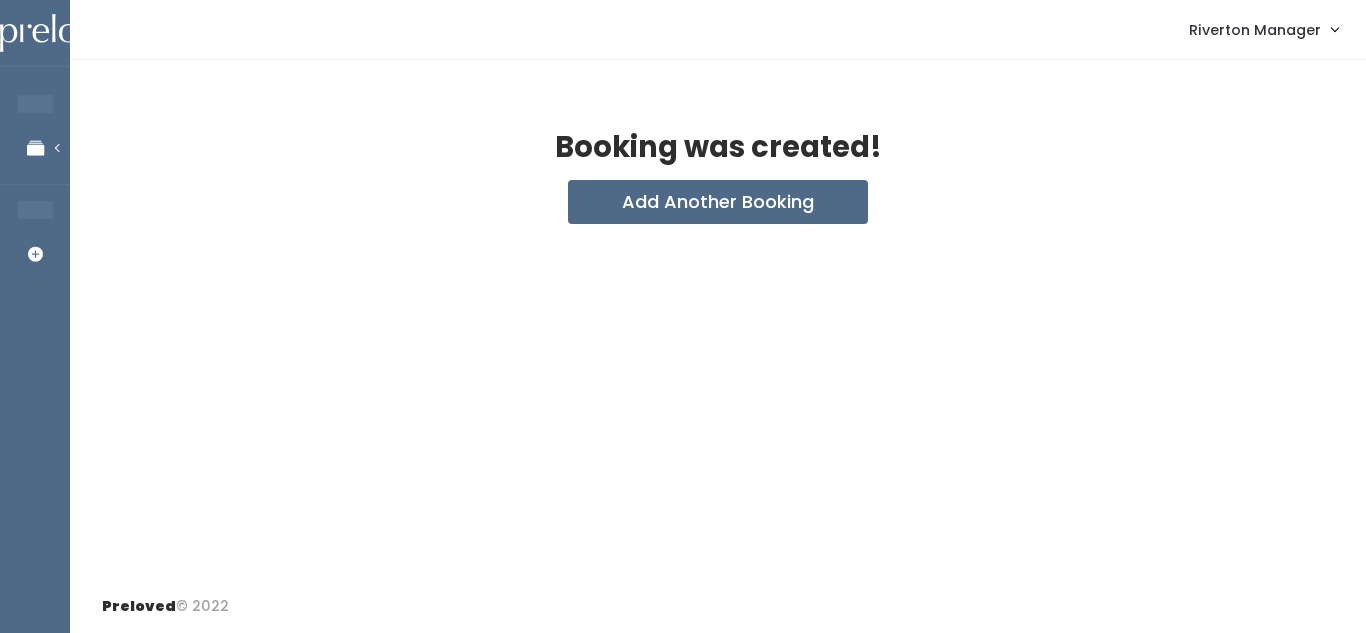 scroll, scrollTop: 0, scrollLeft: 0, axis: both 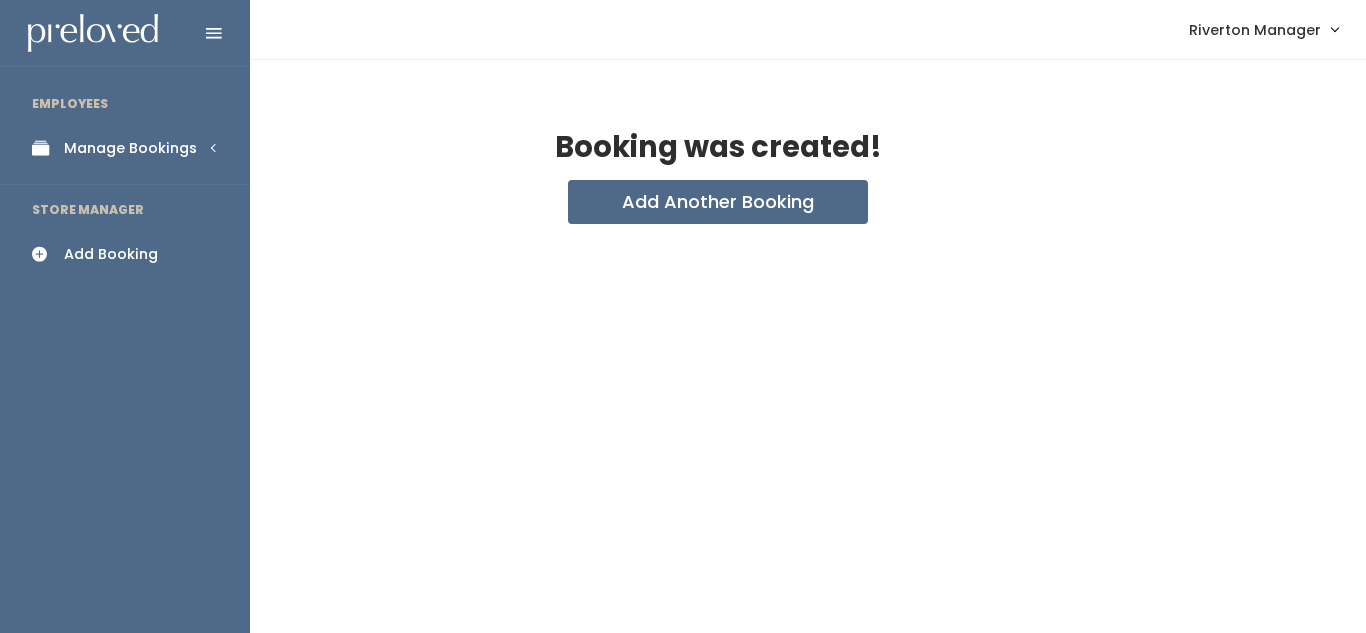 click on "Manage Bookings" at bounding box center (125, 148) 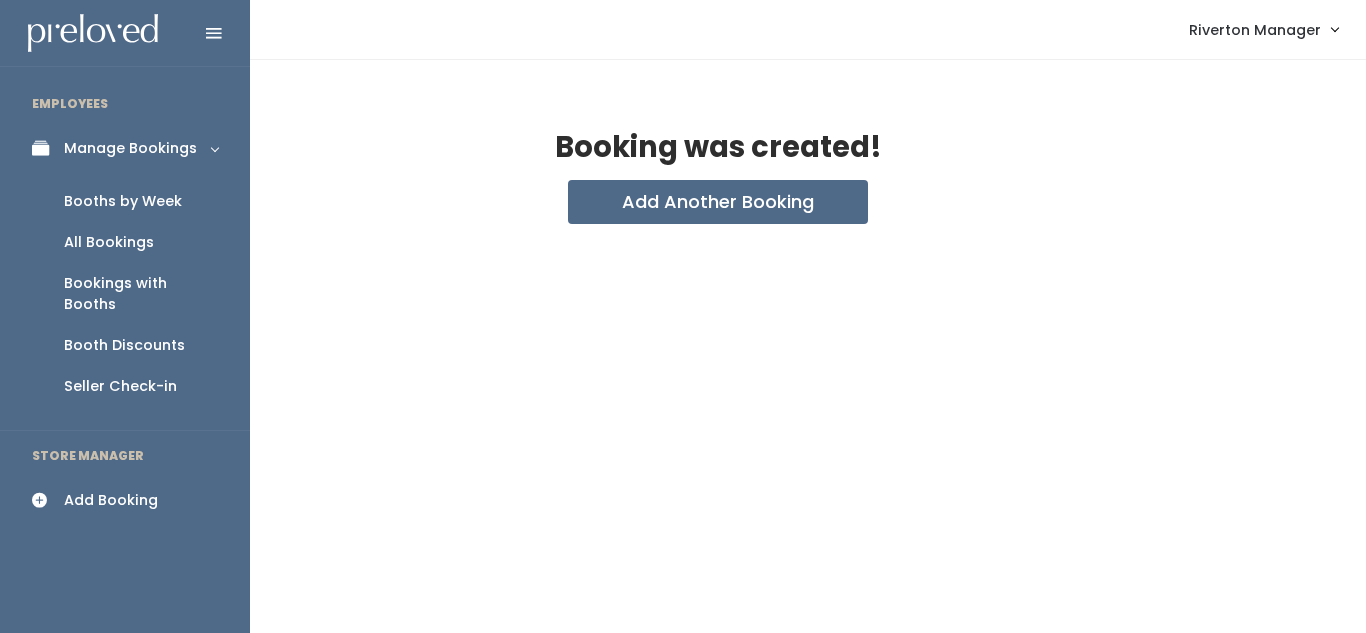 click on "Booths by Week" at bounding box center [123, 201] 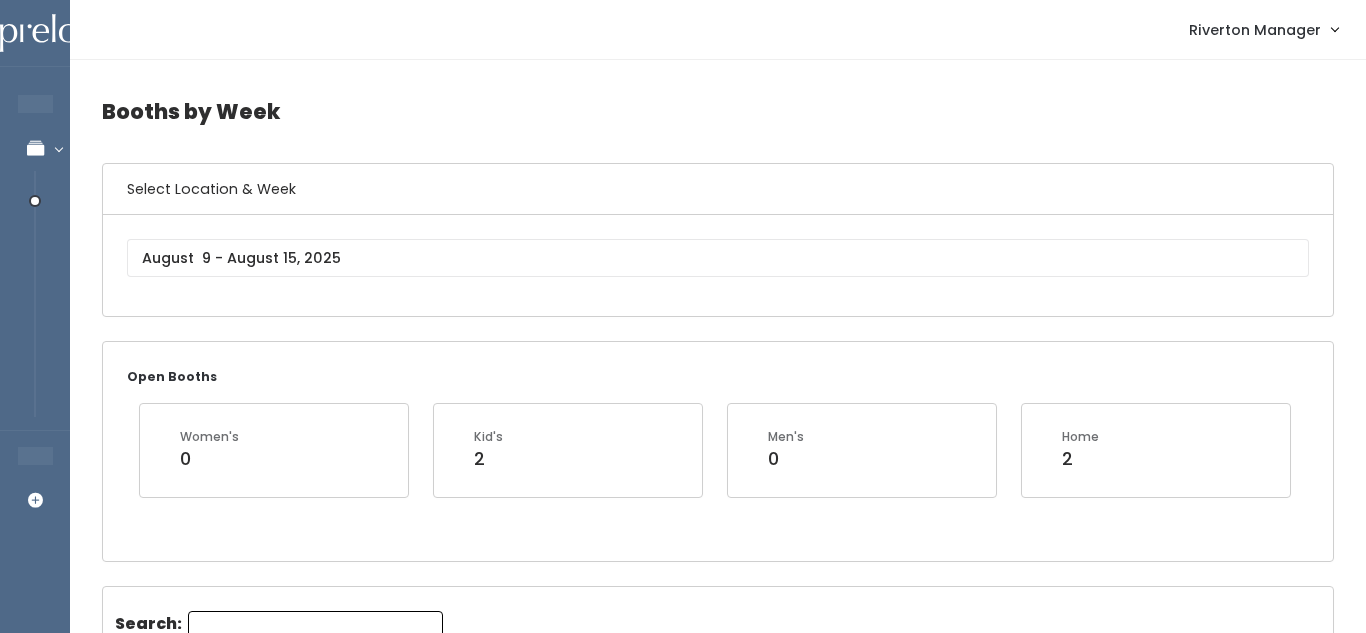 scroll, scrollTop: 0, scrollLeft: 0, axis: both 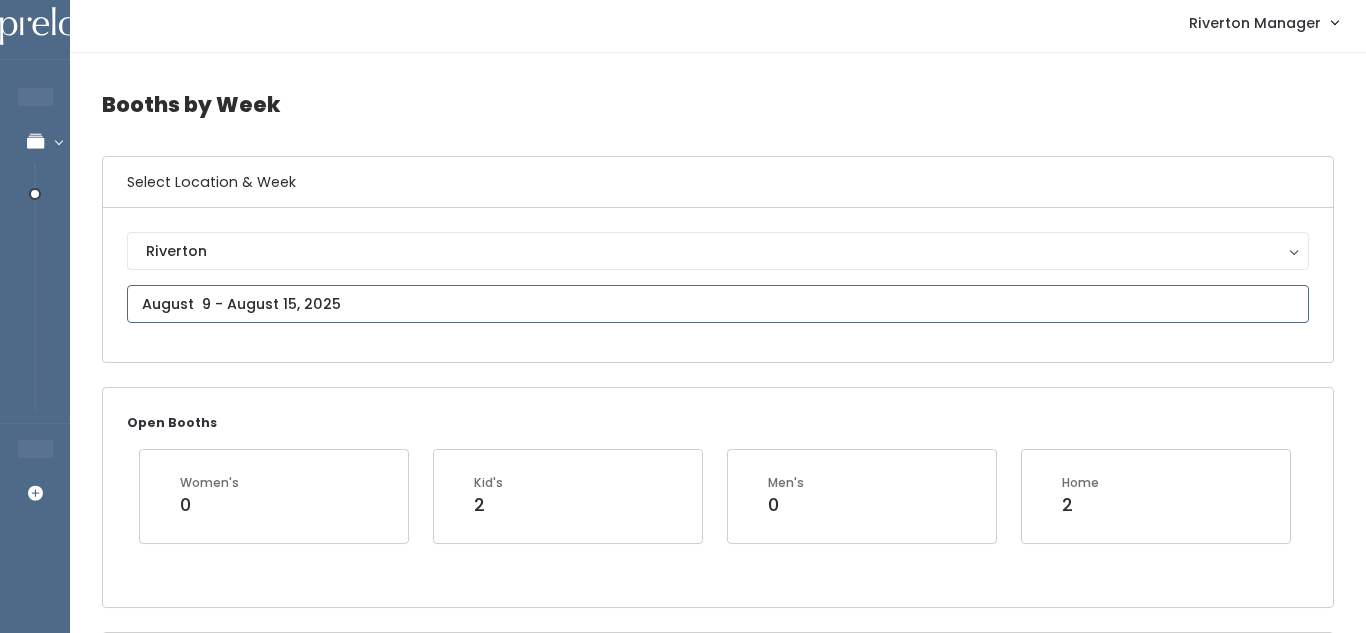click at bounding box center (718, 304) 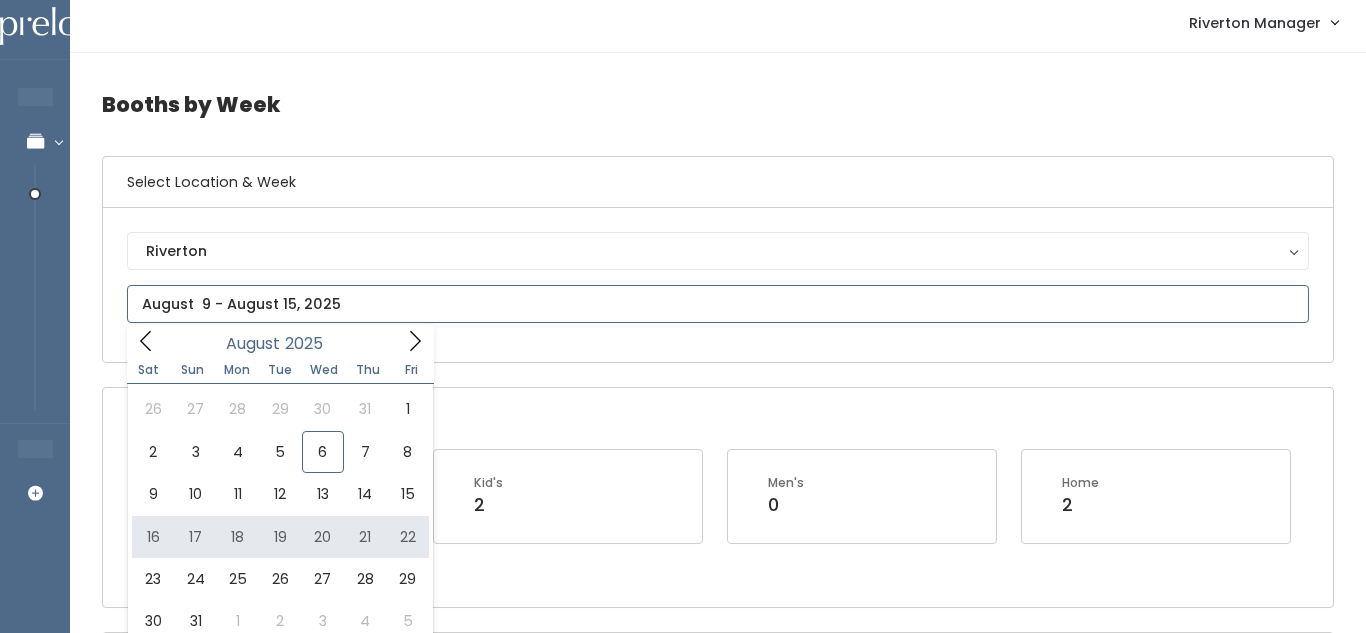 type on "August 16 to August 22" 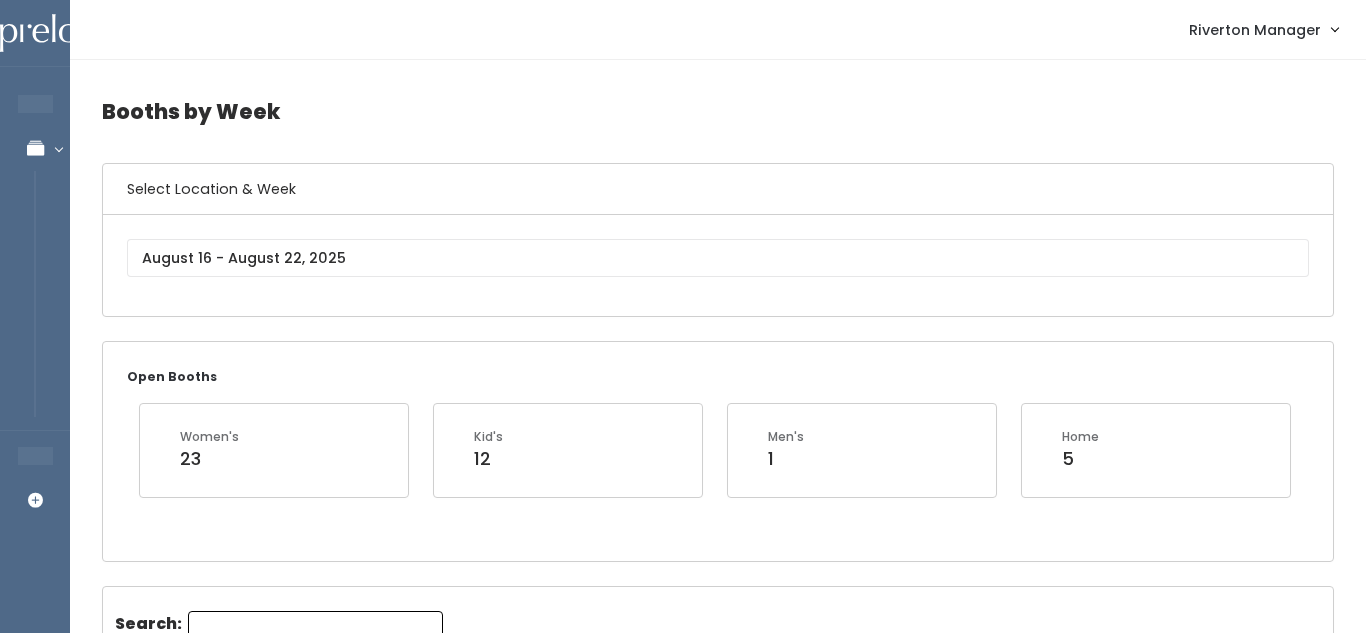scroll, scrollTop: 273, scrollLeft: 0, axis: vertical 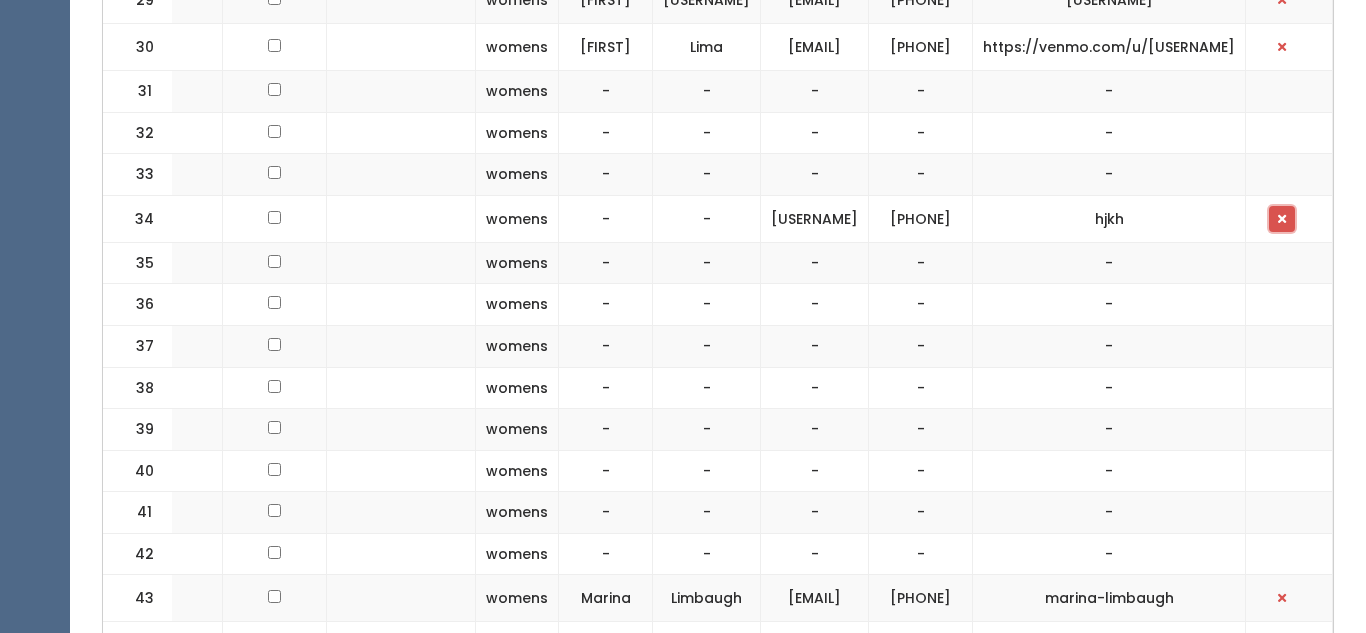 click at bounding box center [1282, 219] 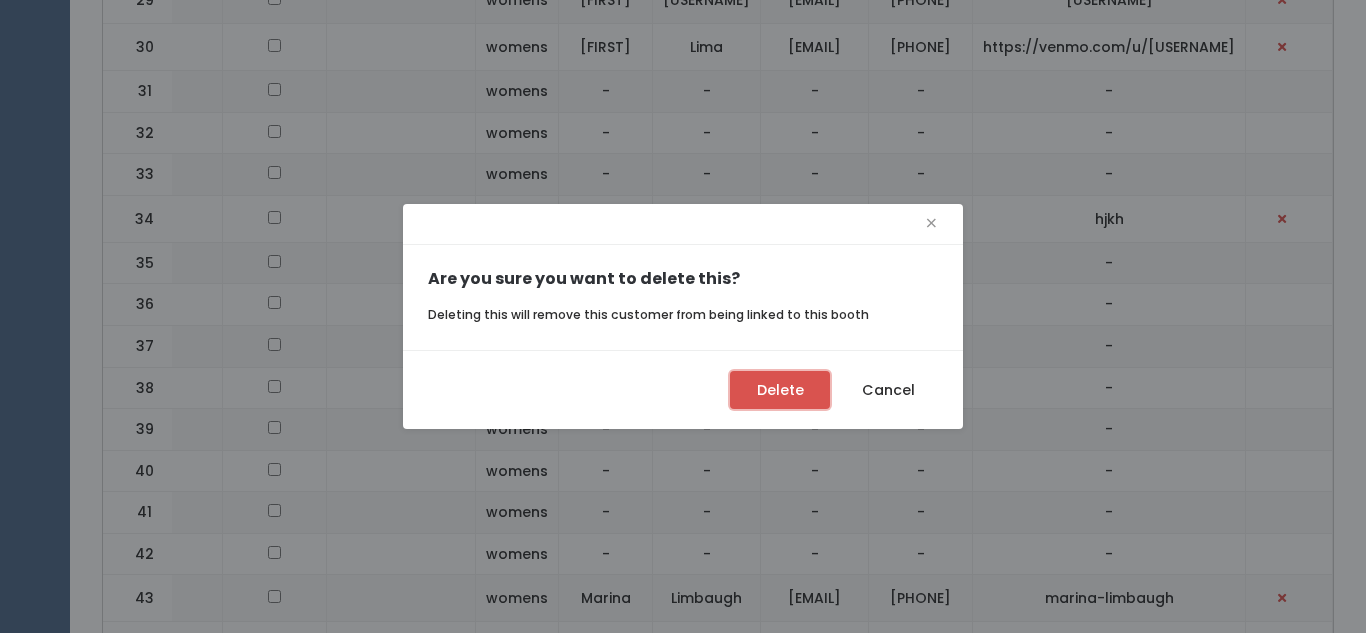 click on "Delete" at bounding box center (780, 390) 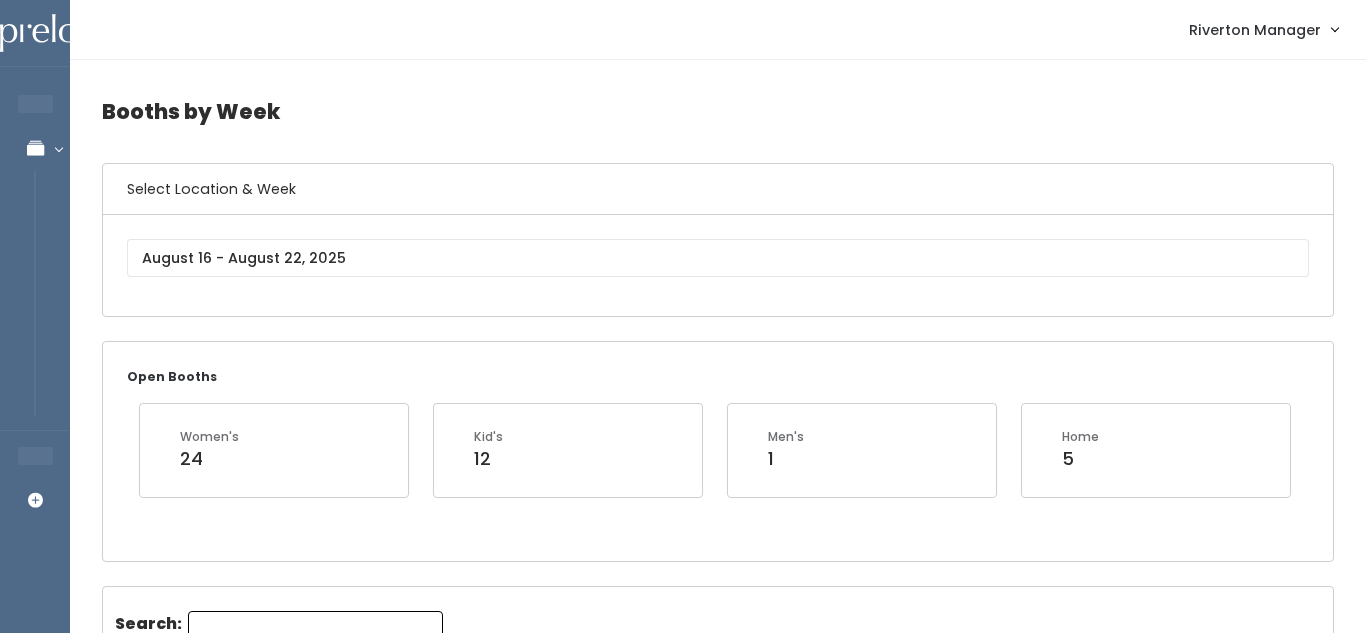 scroll, scrollTop: 2091, scrollLeft: 0, axis: vertical 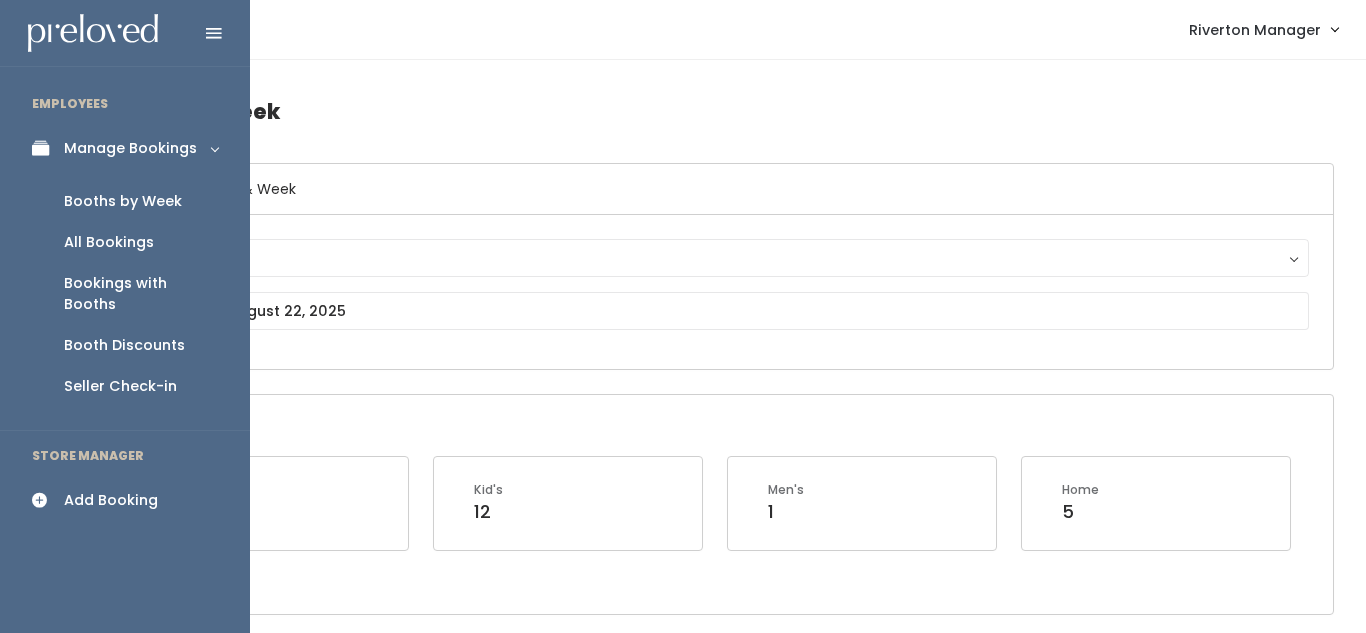 click at bounding box center [46, 500] 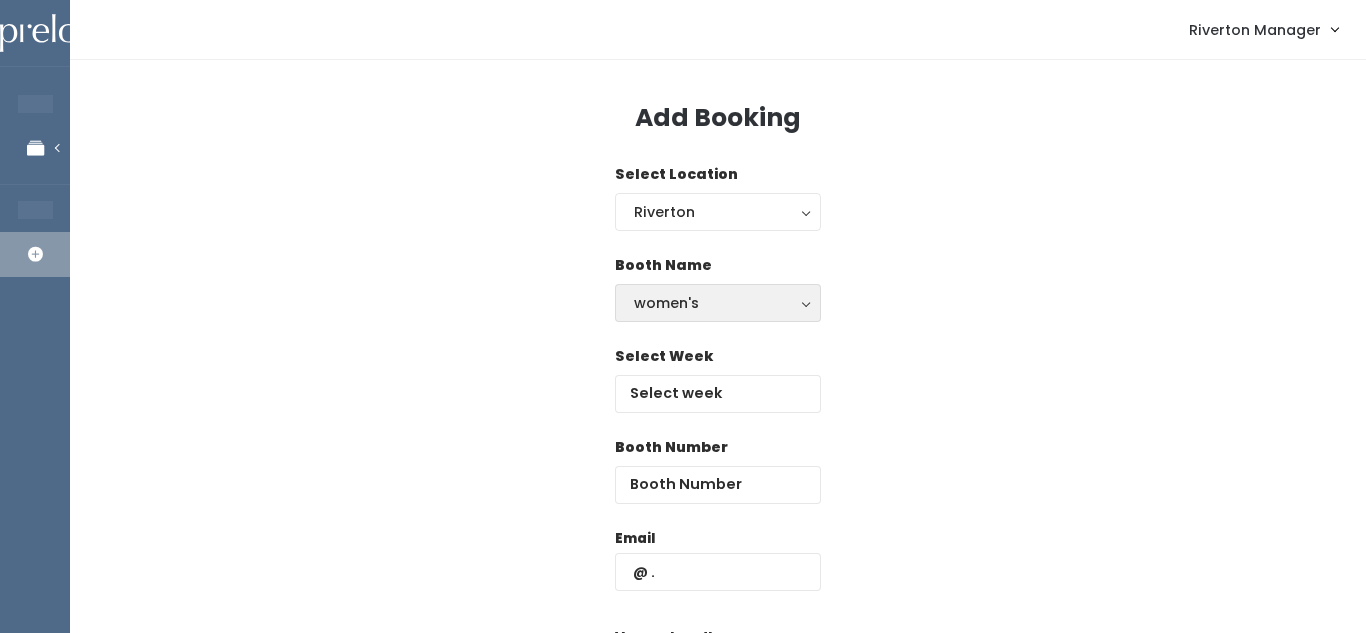scroll, scrollTop: 0, scrollLeft: 0, axis: both 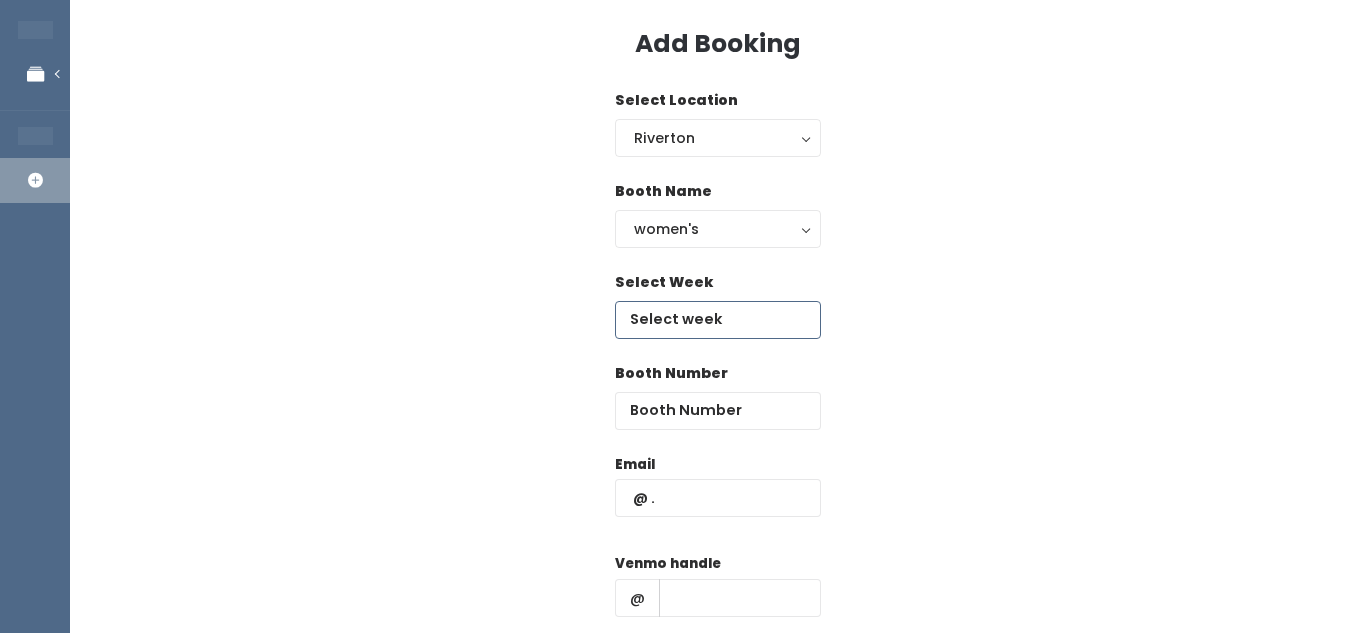 click on "EMPLOYEES
Manage Bookings
Booths by Week
All Bookings
Bookings with Booths
Booth Discounts
Seller Check-in
STORE MANAGER
Add Booking
Riverton Manager" at bounding box center [683, 404] 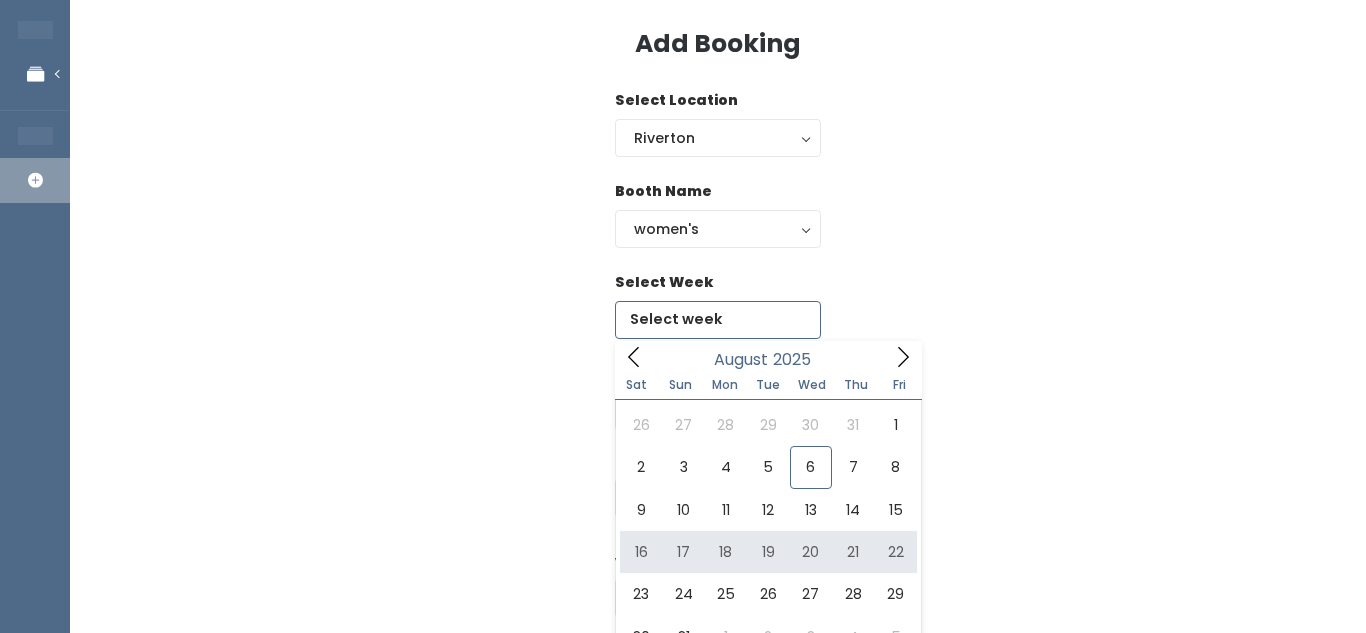 type on "[DATE] to [DATE]" 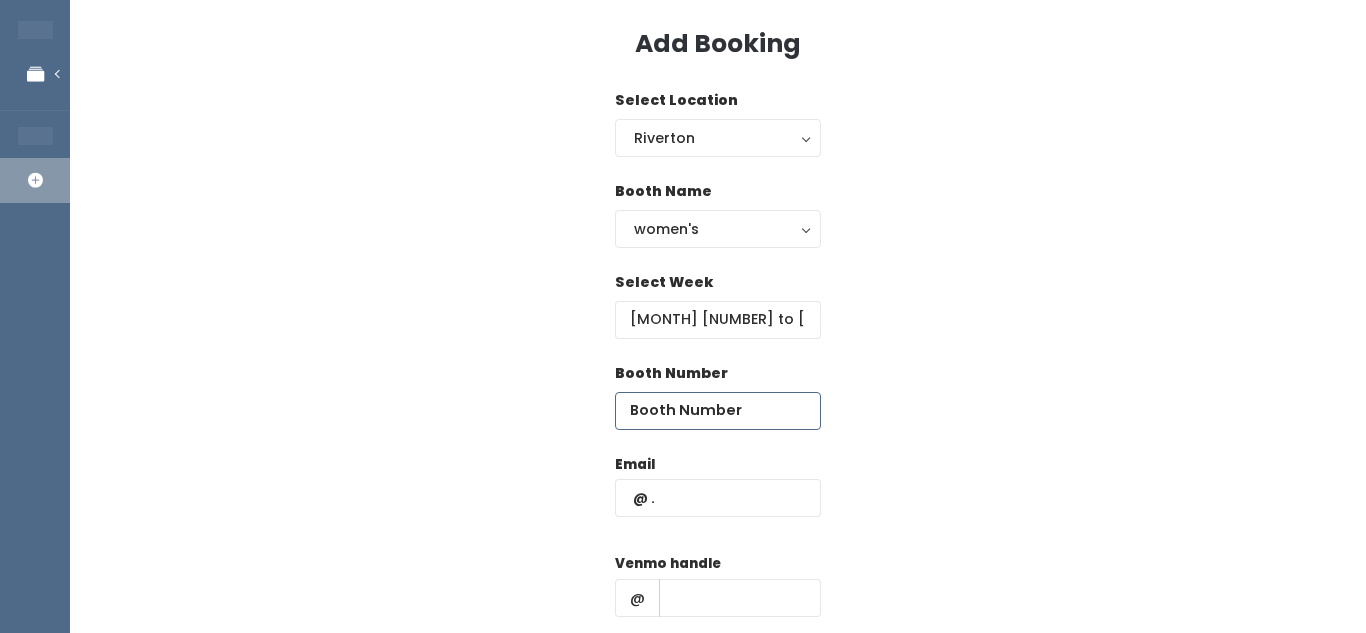 click at bounding box center [718, 411] 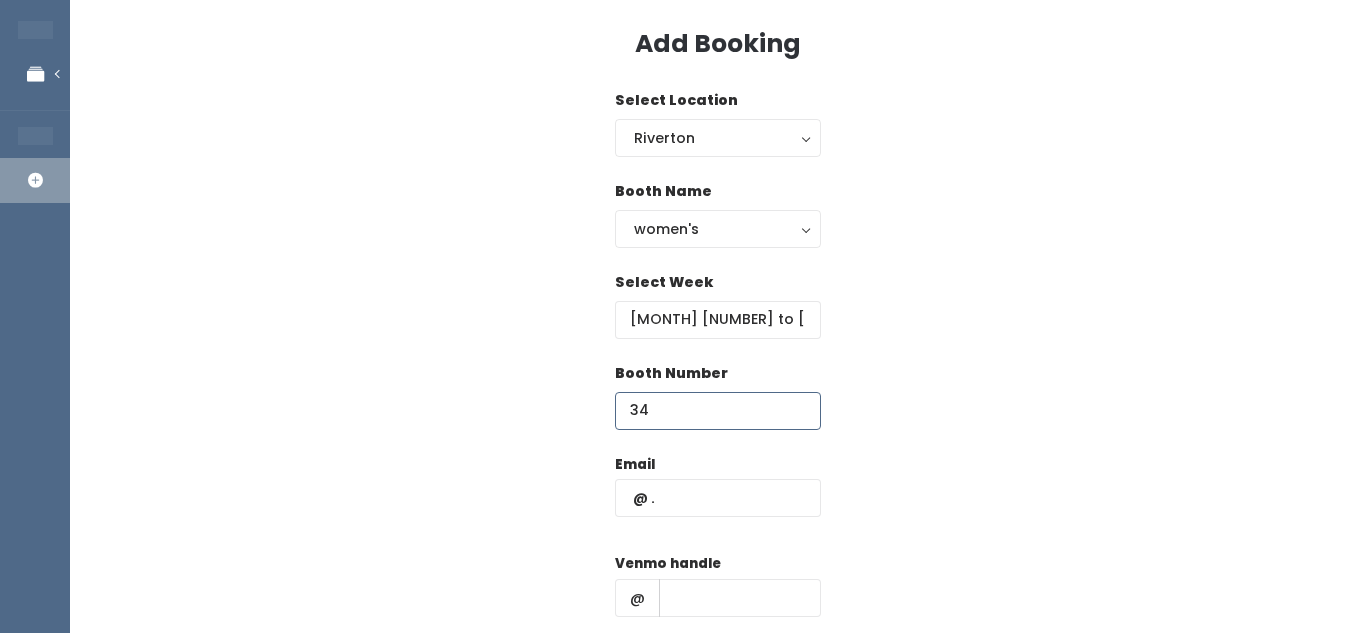 type on "34" 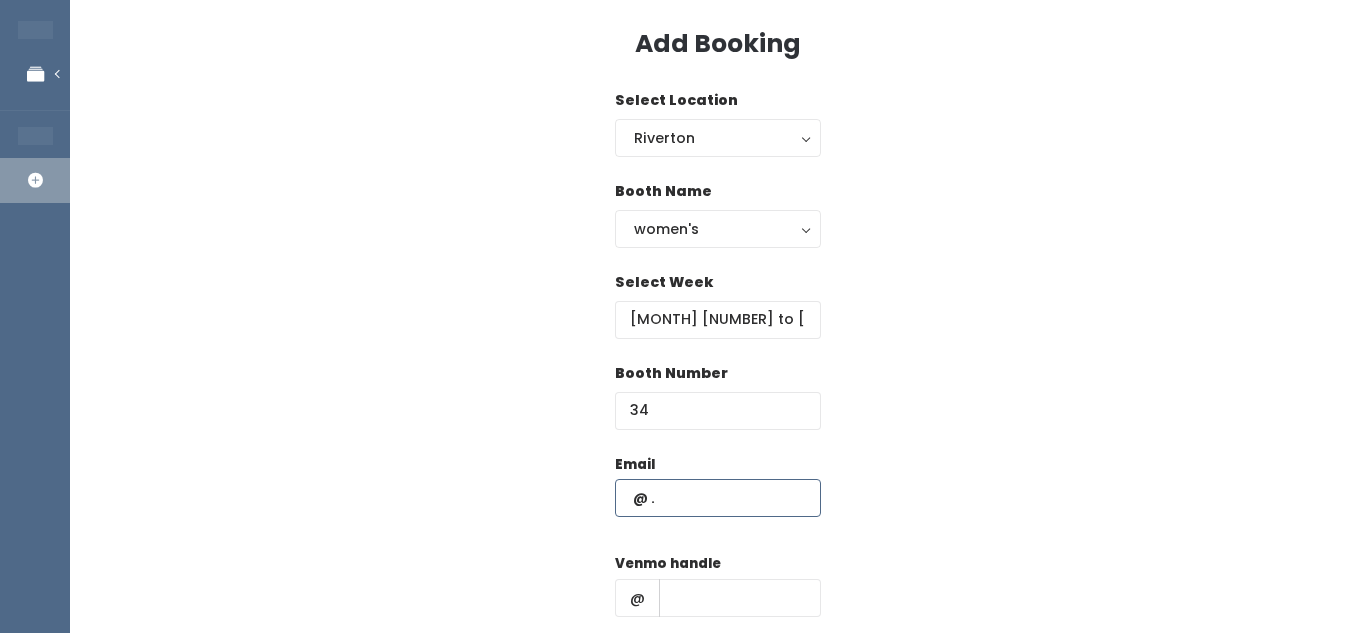 click at bounding box center (718, 498) 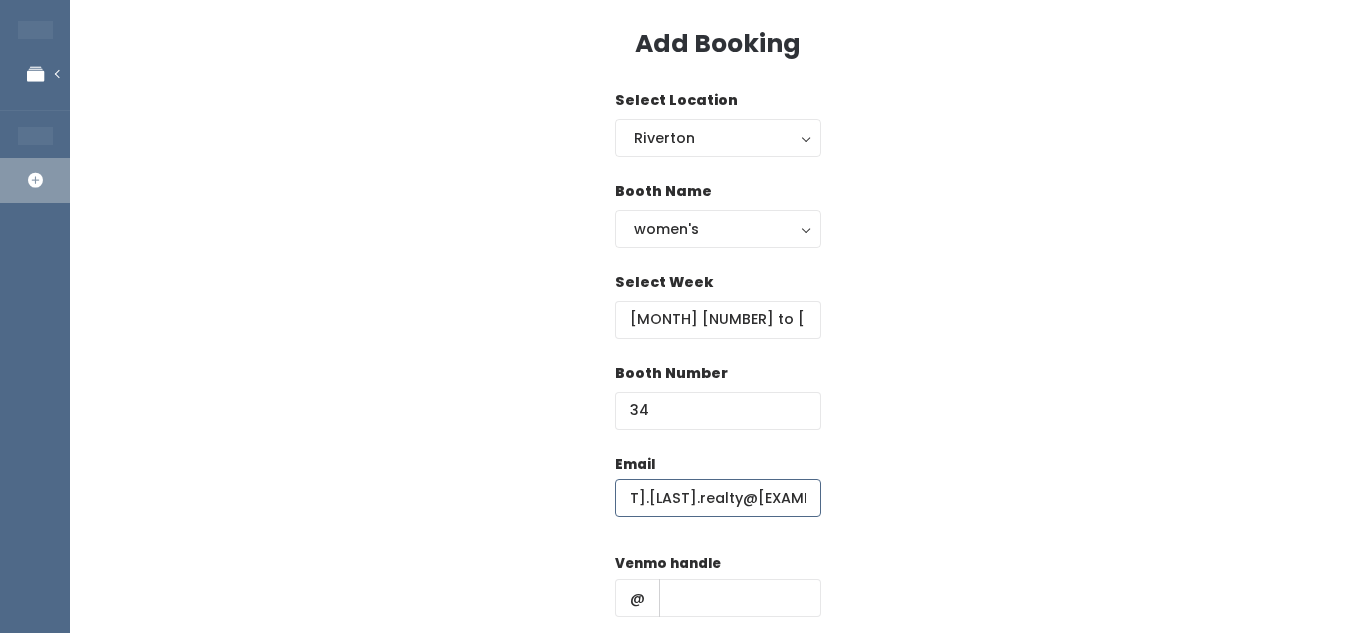 scroll, scrollTop: 0, scrollLeft: 60, axis: horizontal 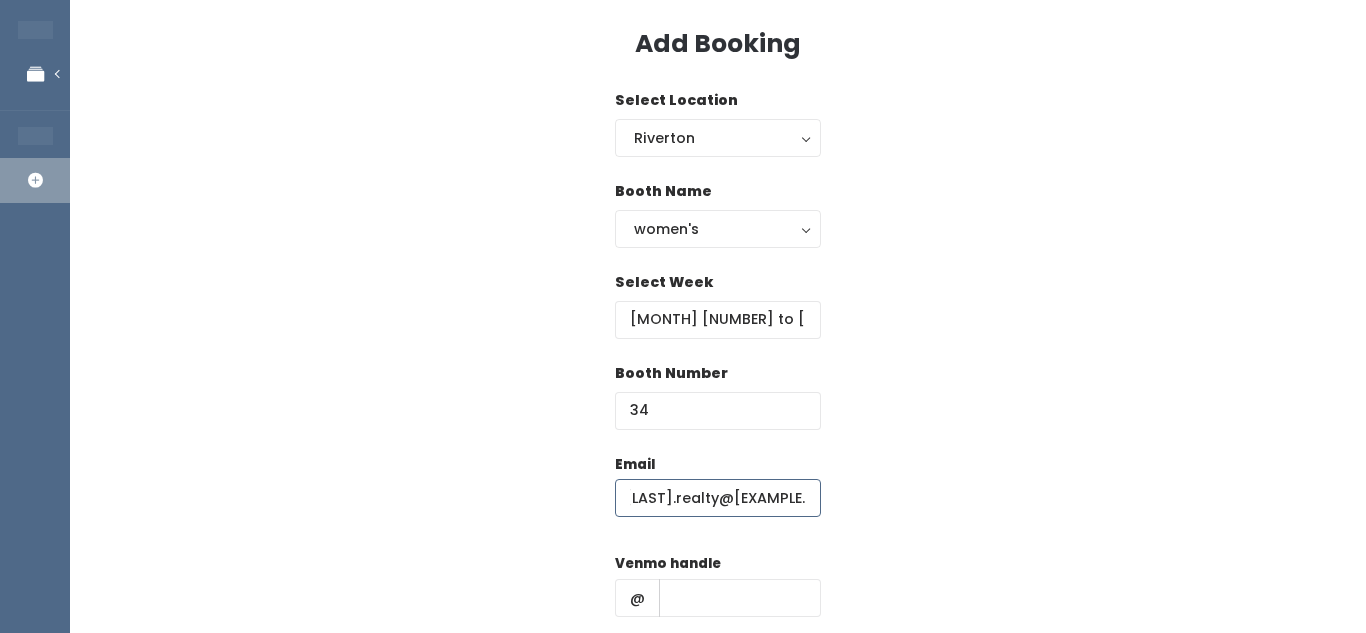 type on "[USERNAME]@gmail.com" 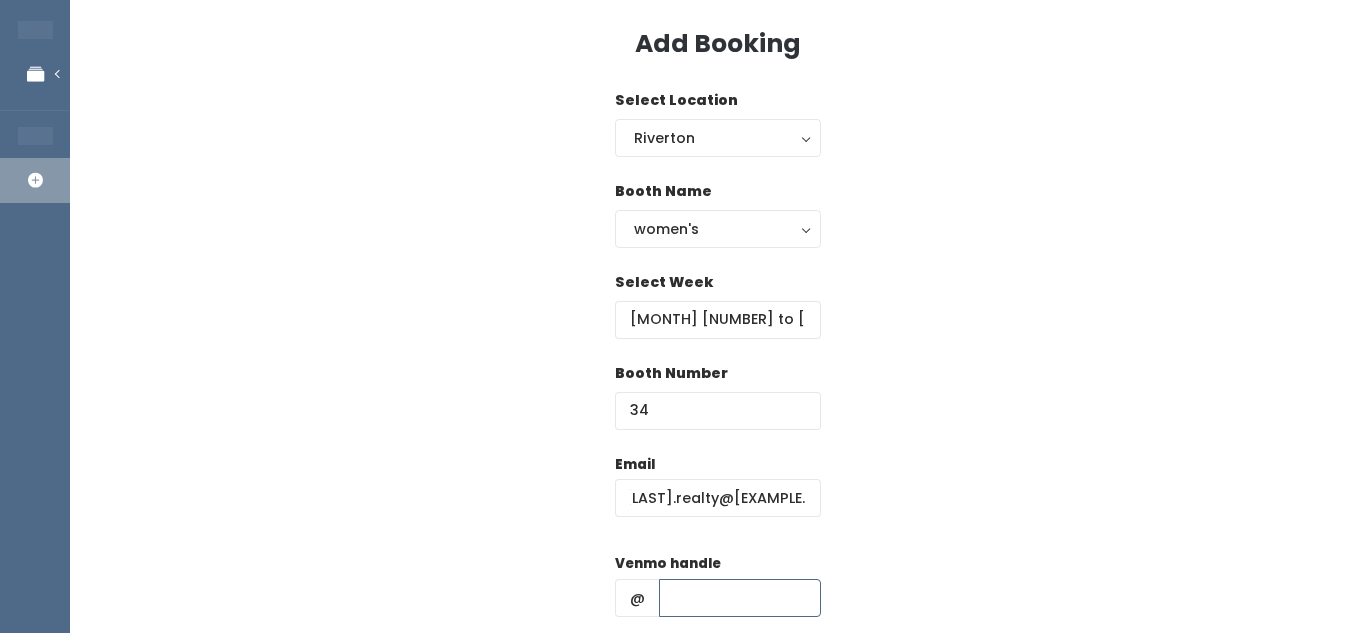 click at bounding box center (740, 598) 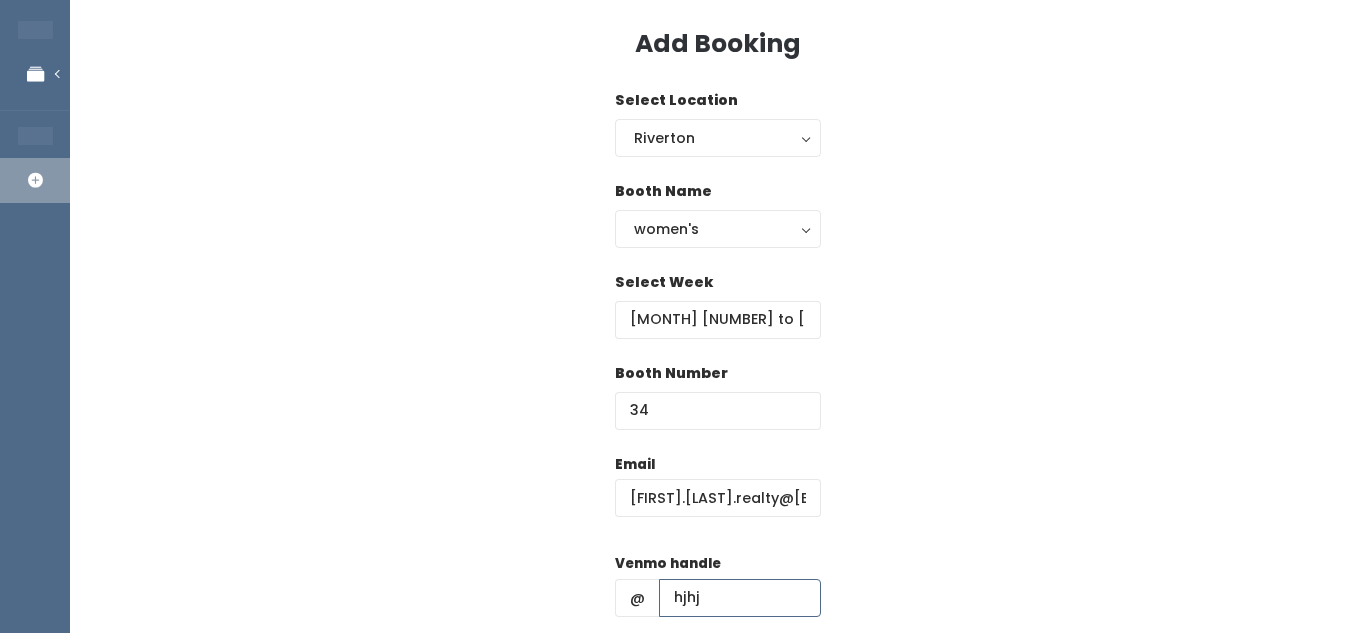 type on "hjhj" 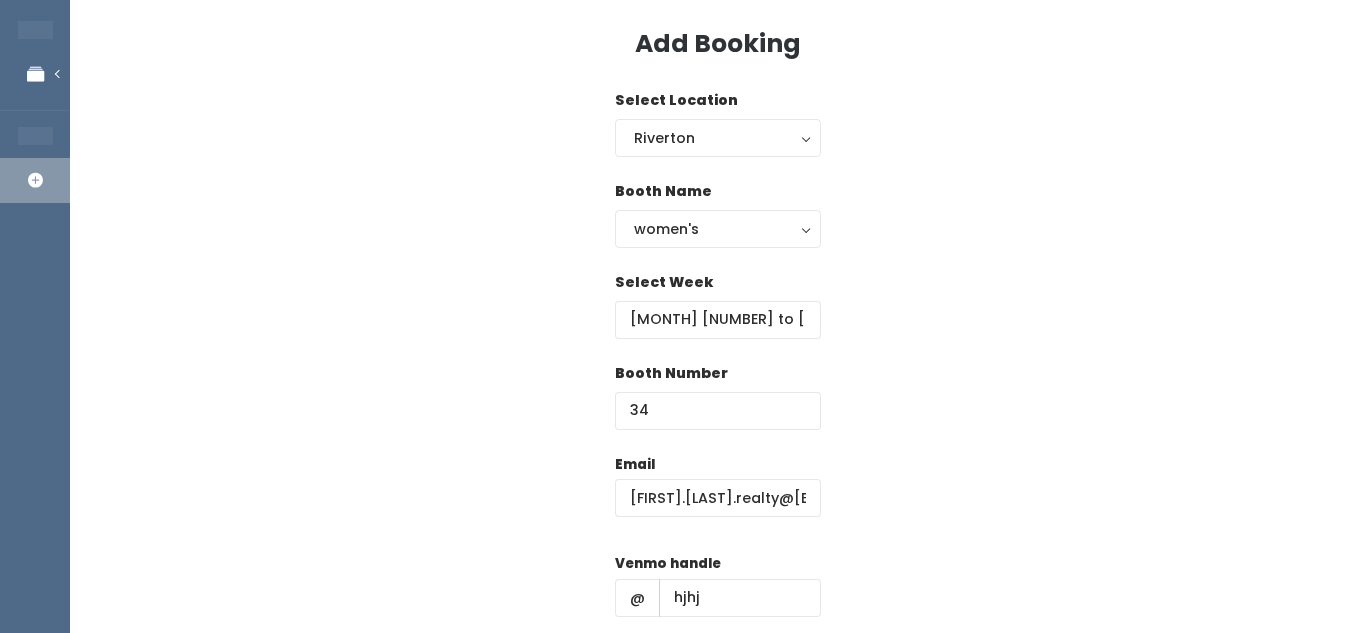 click on "Email
jessica.tucker.realty@gmail.com
Venmo handle
@
hjhj
Cell phone number
Create" at bounding box center (718, 630) 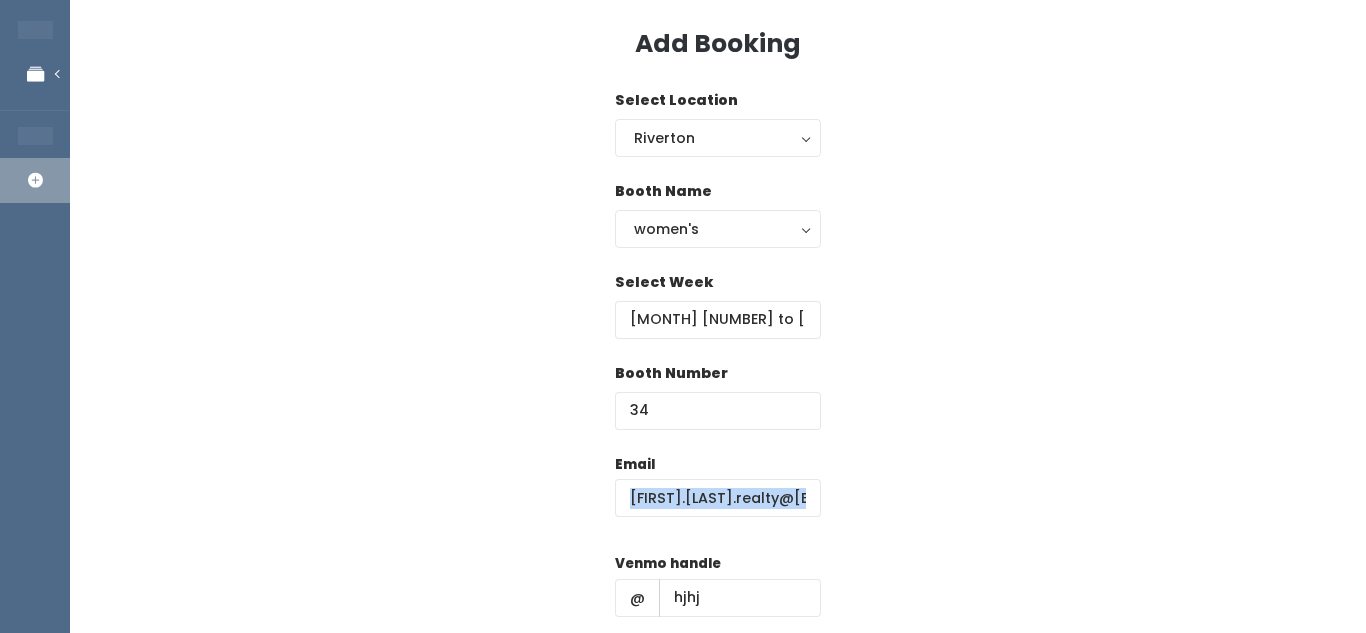 click on "Email
jessica.tucker.realty@gmail.com
Venmo handle
@
hjhj
Cell phone number
Create" at bounding box center [718, 630] 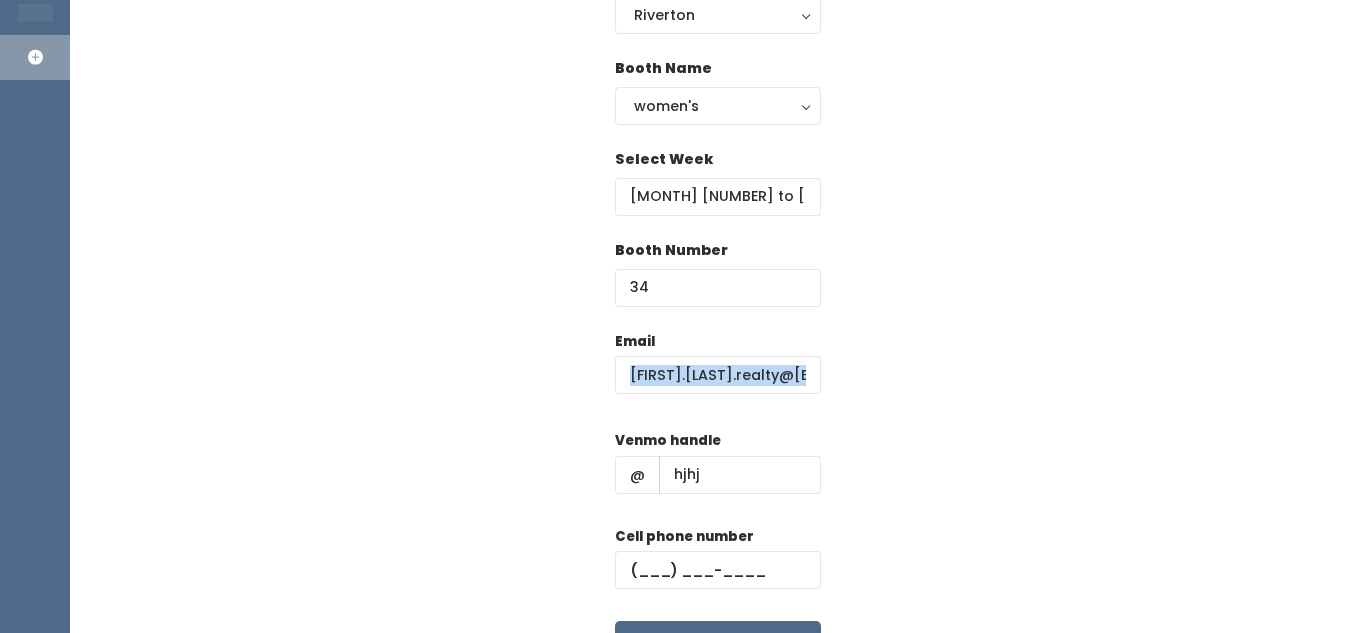 scroll, scrollTop: 198, scrollLeft: 0, axis: vertical 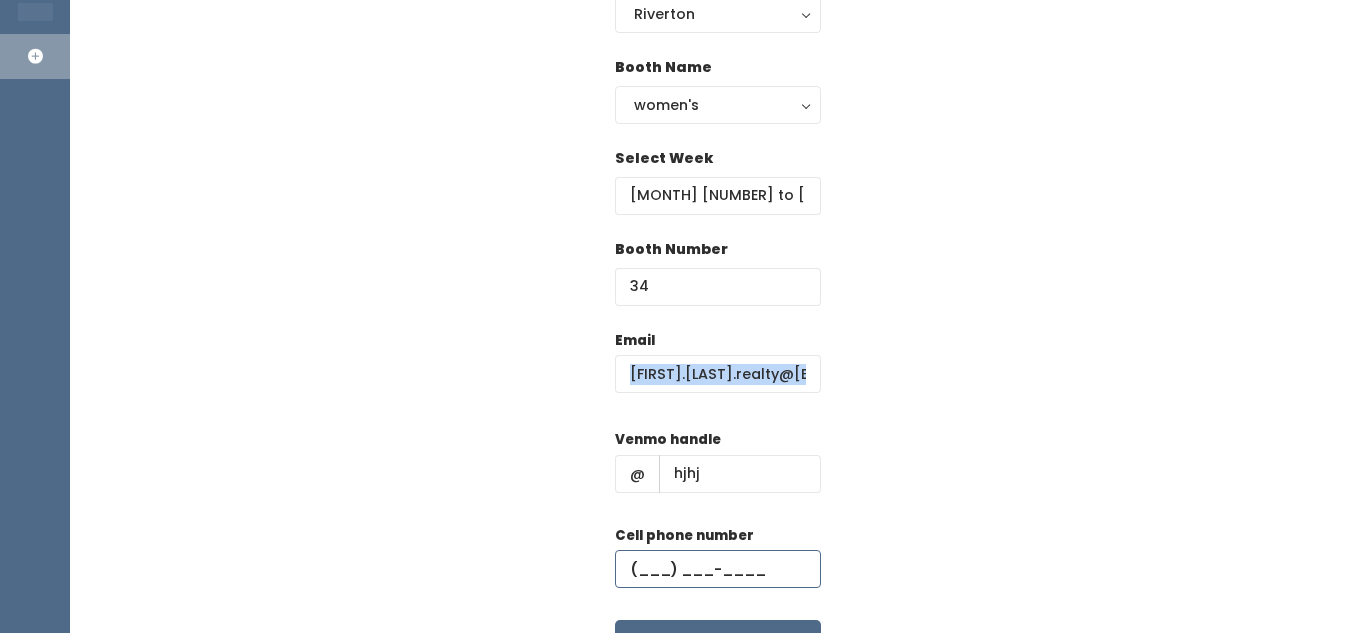 click at bounding box center (718, 569) 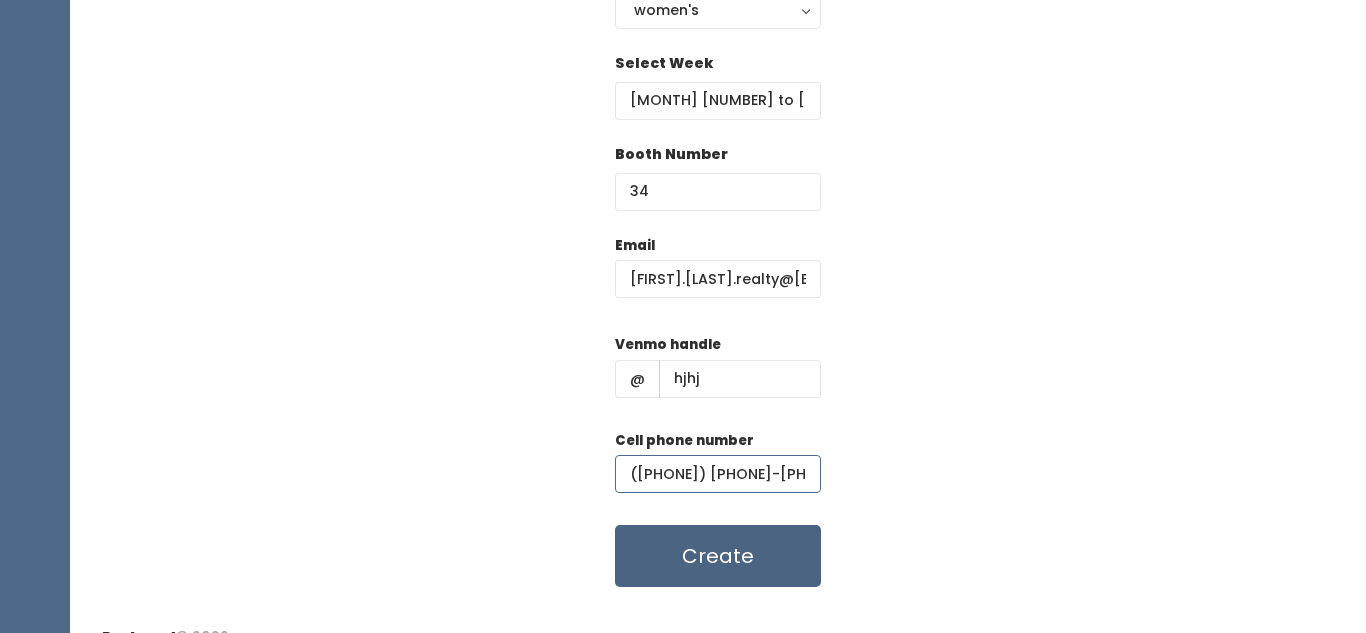 scroll, scrollTop: 312, scrollLeft: 0, axis: vertical 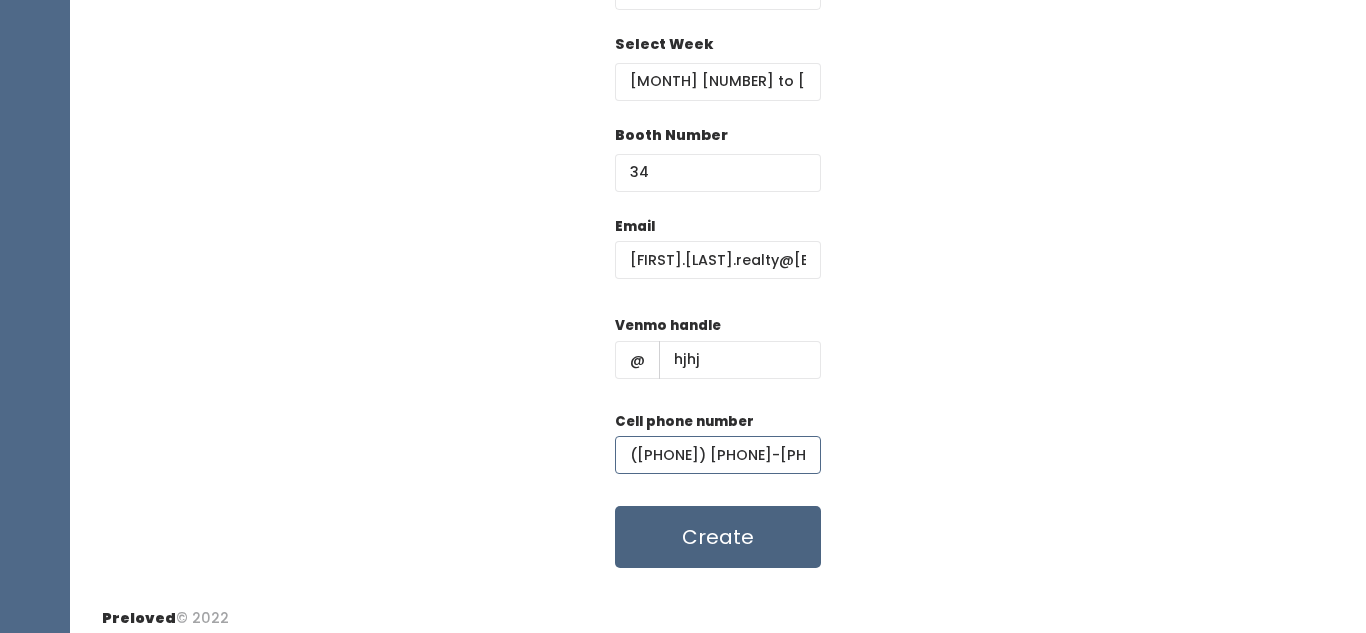 type on "(789) 789-7897" 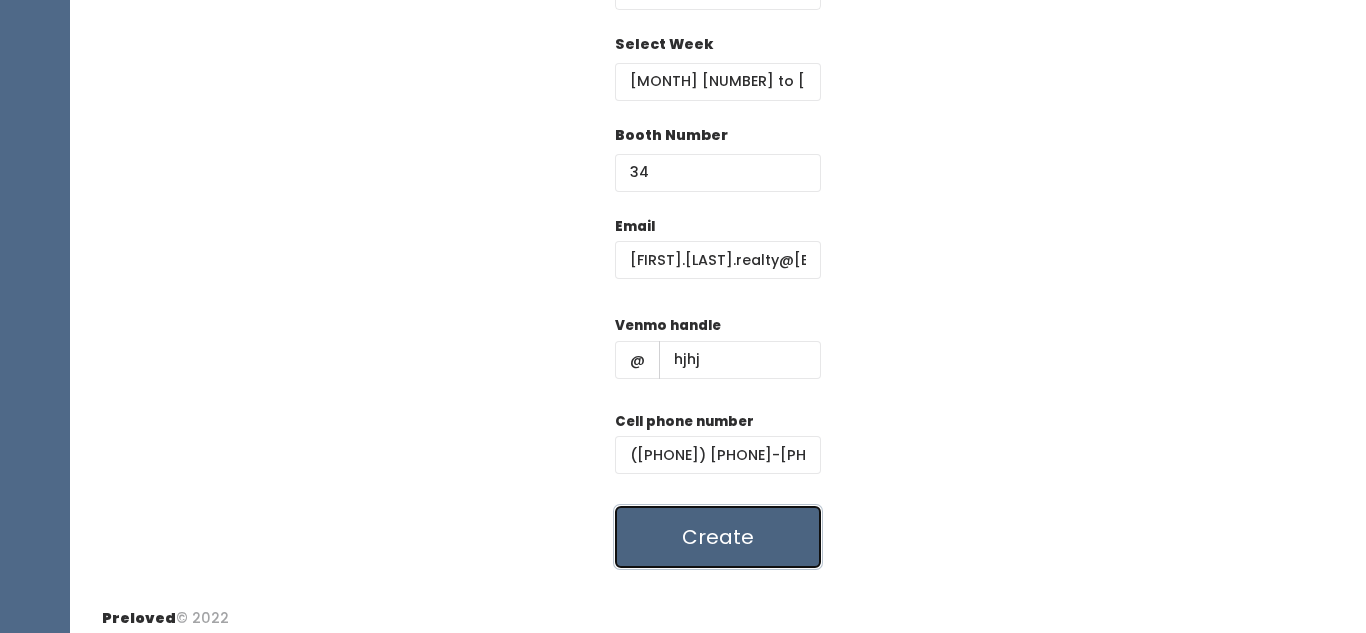 click on "Create" at bounding box center (718, 537) 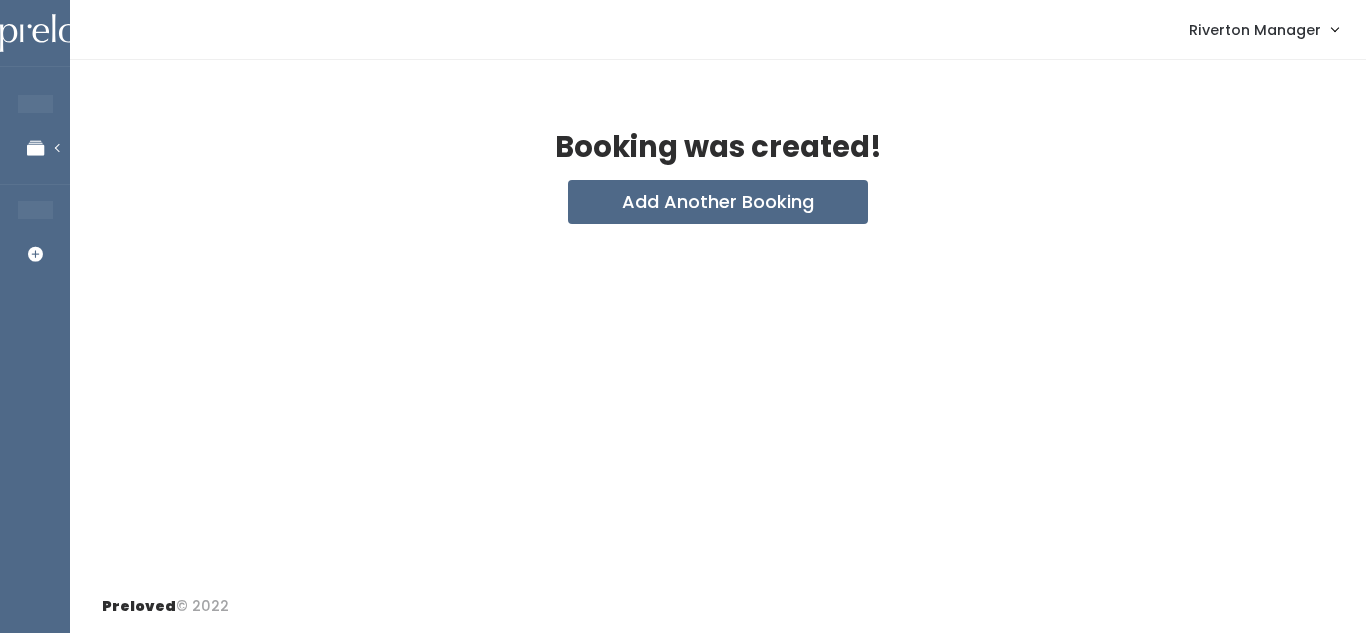 scroll, scrollTop: 0, scrollLeft: 0, axis: both 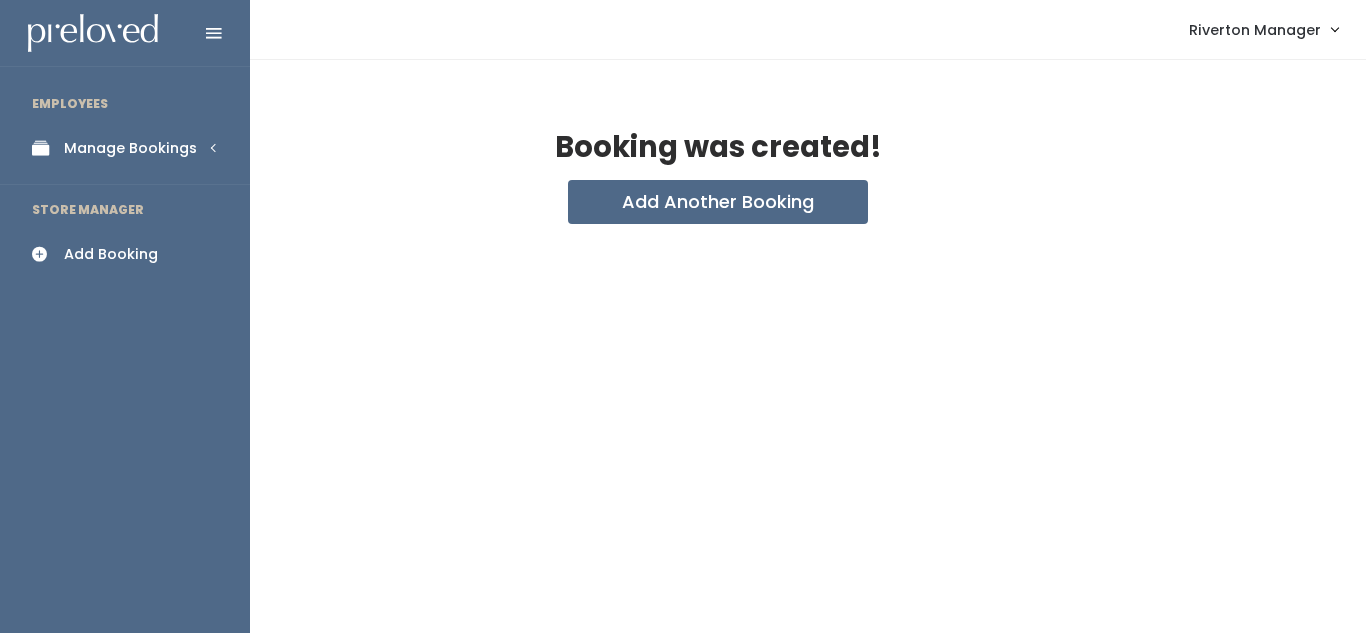 click at bounding box center (46, 148) 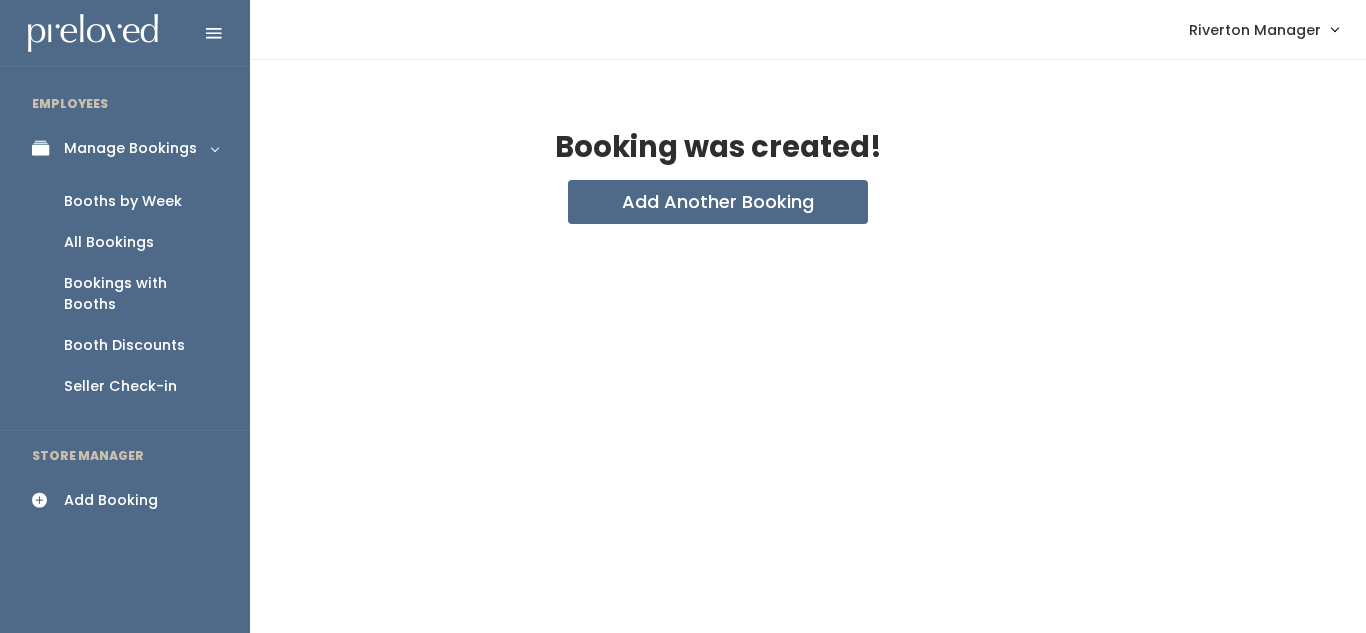 click on "Booths by Week" at bounding box center (123, 201) 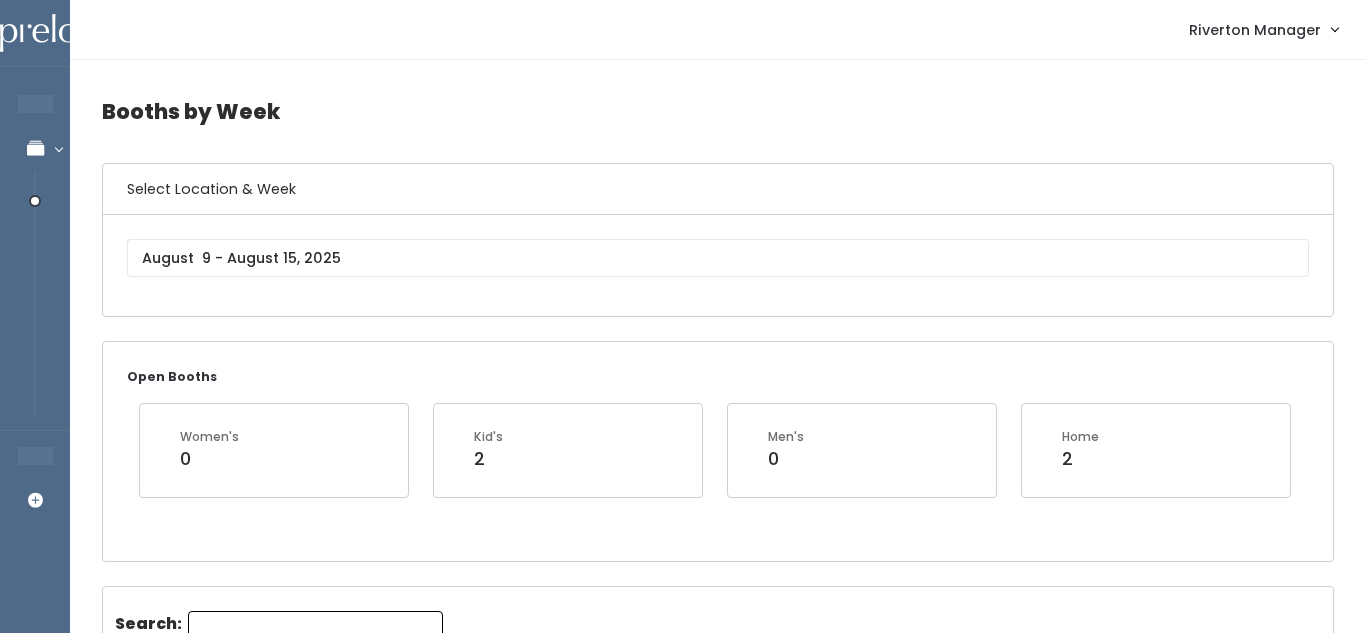 scroll, scrollTop: 0, scrollLeft: 0, axis: both 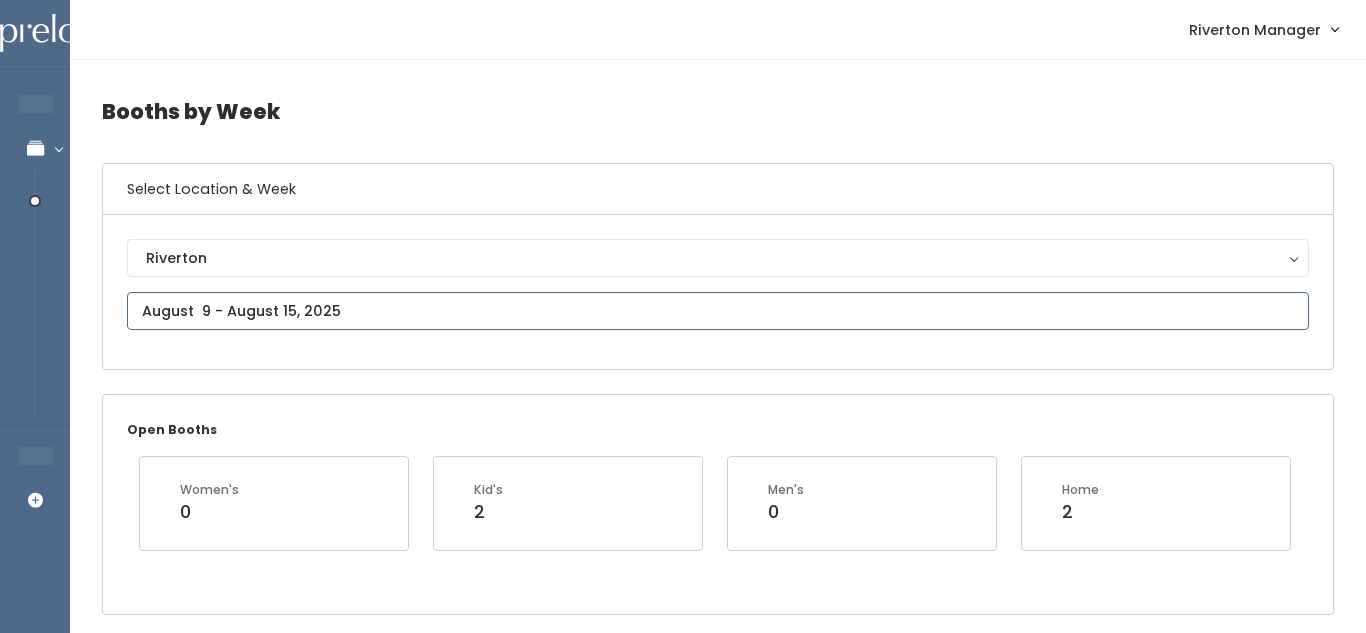 click on "EMPLOYEES
Manage Bookings
Booths by Week
All Bookings
Bookings with Booths
Booth Discounts
Seller Check-in
STORE MANAGER
Add Booking
Riverton Manager" at bounding box center (683, 2465) 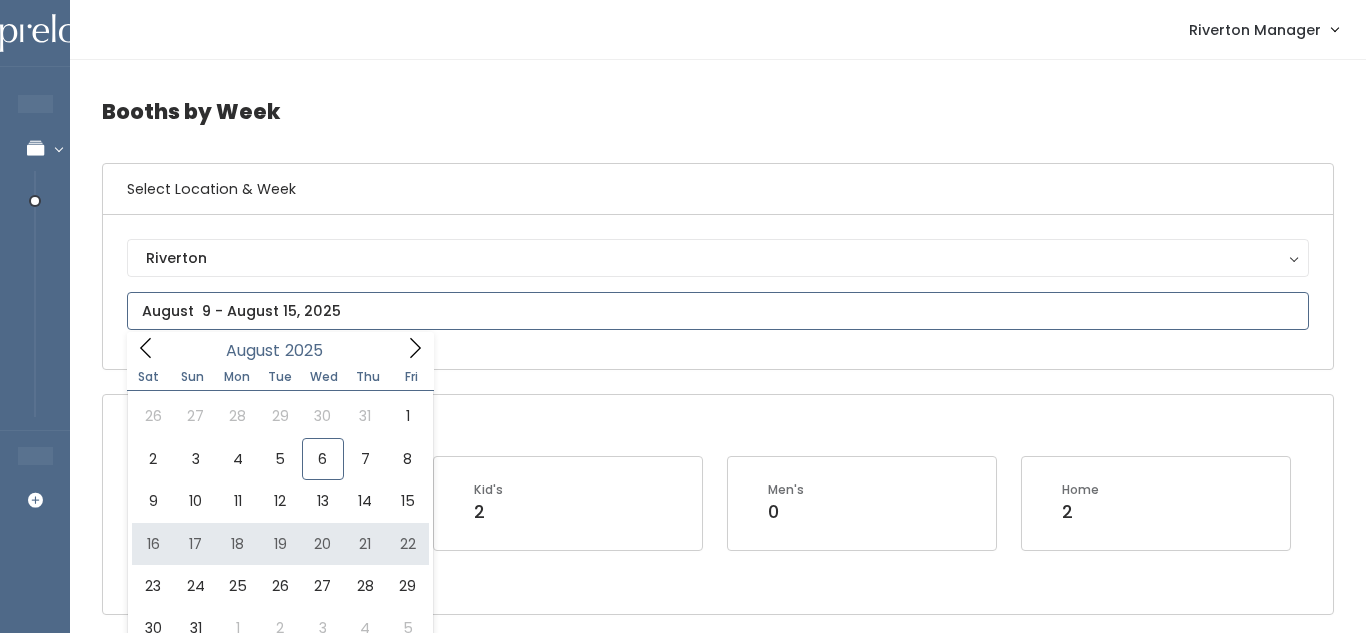 type on "August 16 to August 22" 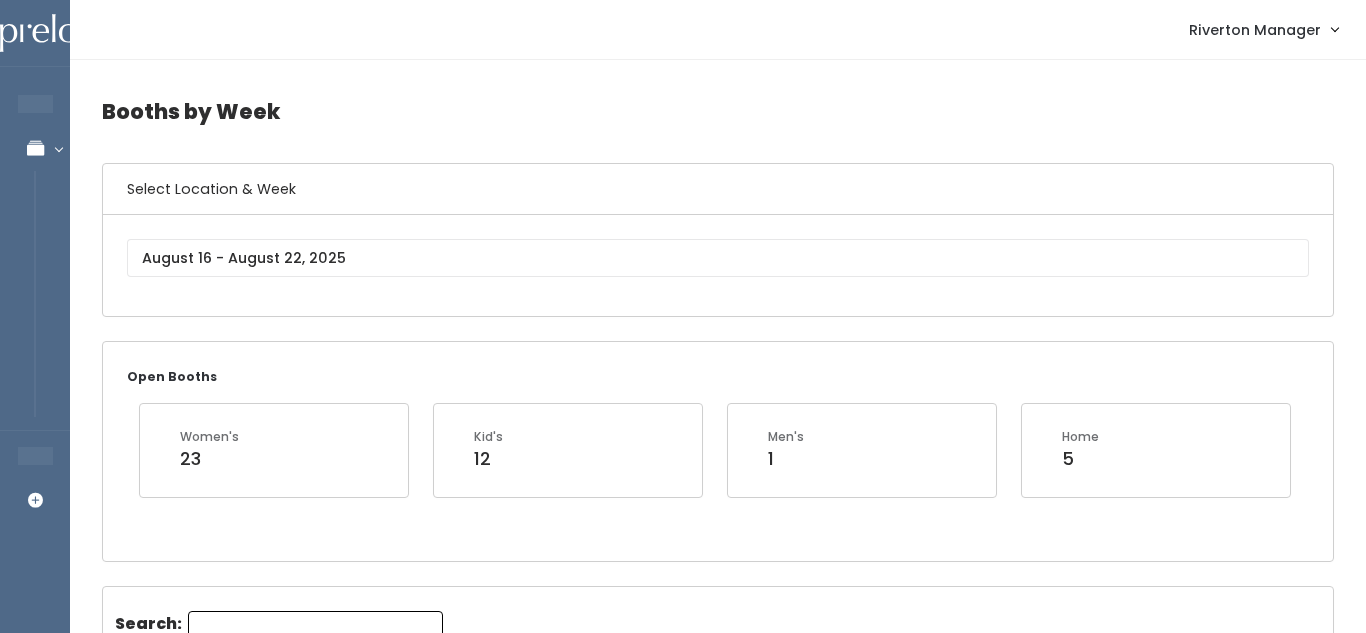 scroll, scrollTop: 889, scrollLeft: 0, axis: vertical 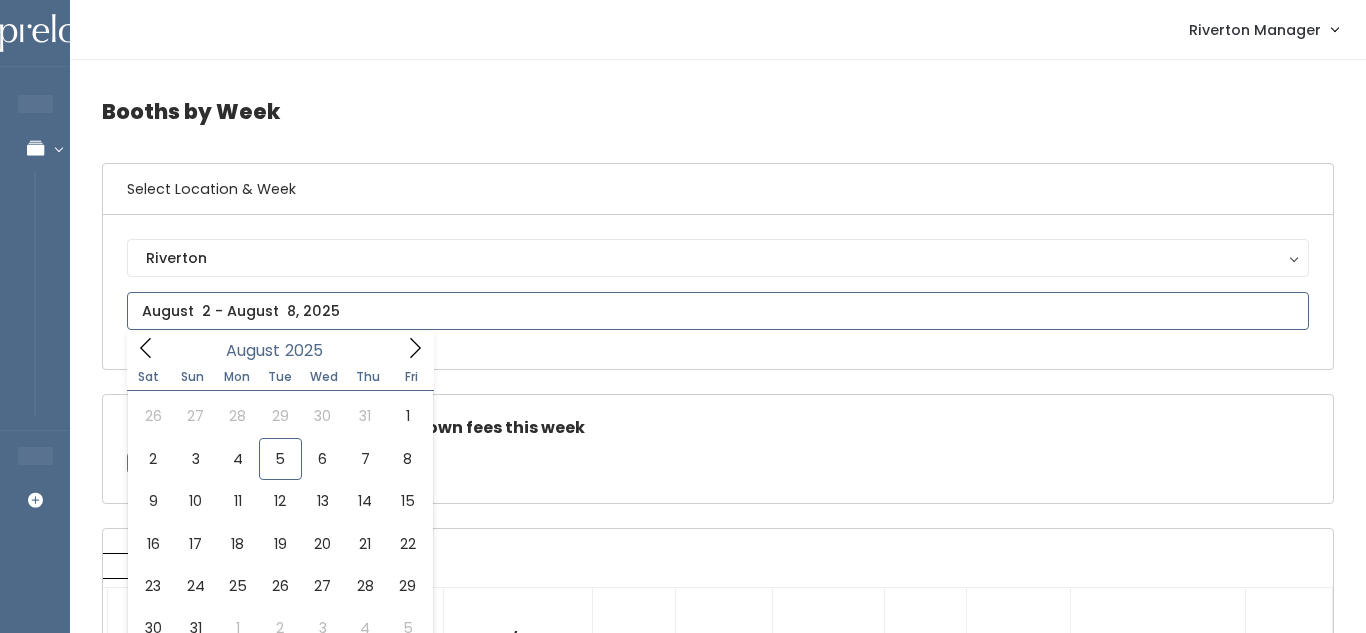 click at bounding box center (718, 311) 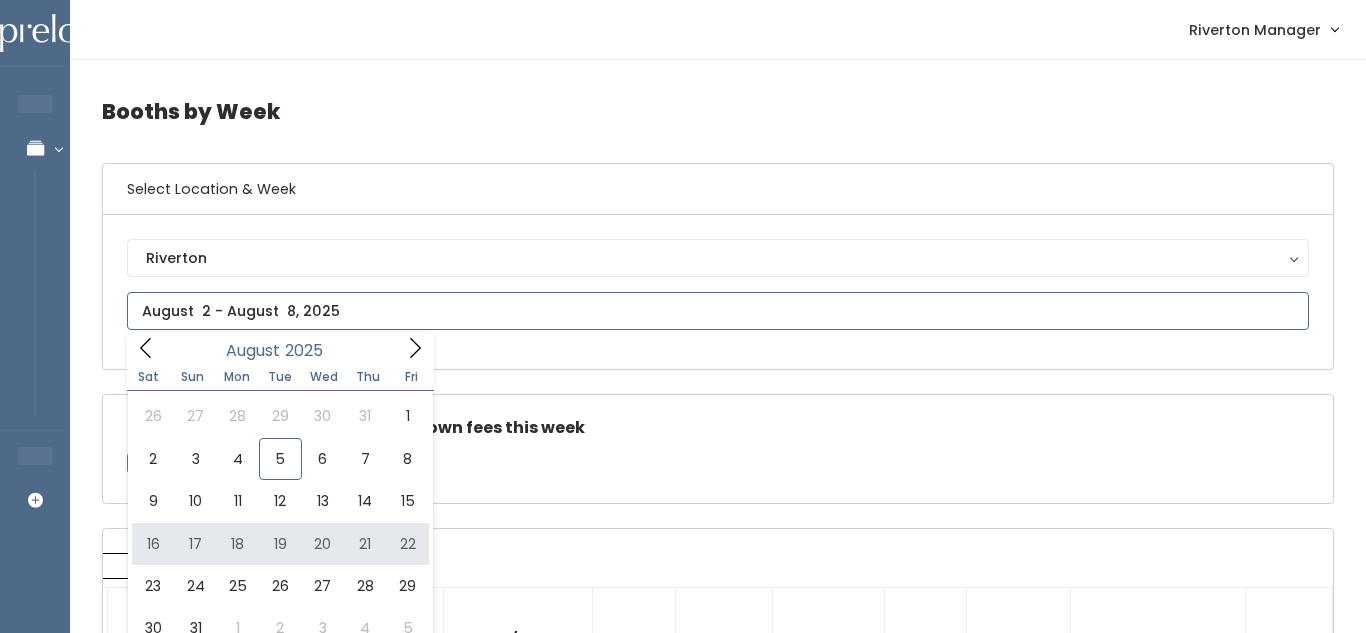 type on "August 16 to August 22" 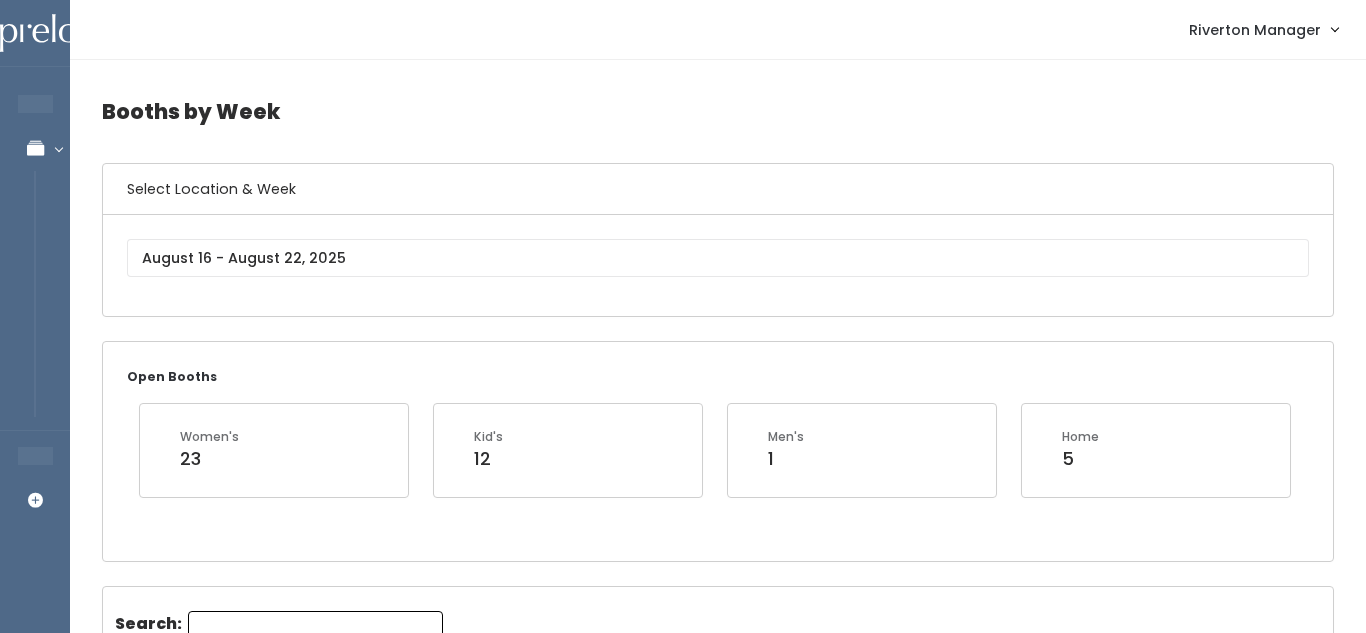 scroll, scrollTop: 0, scrollLeft: 0, axis: both 